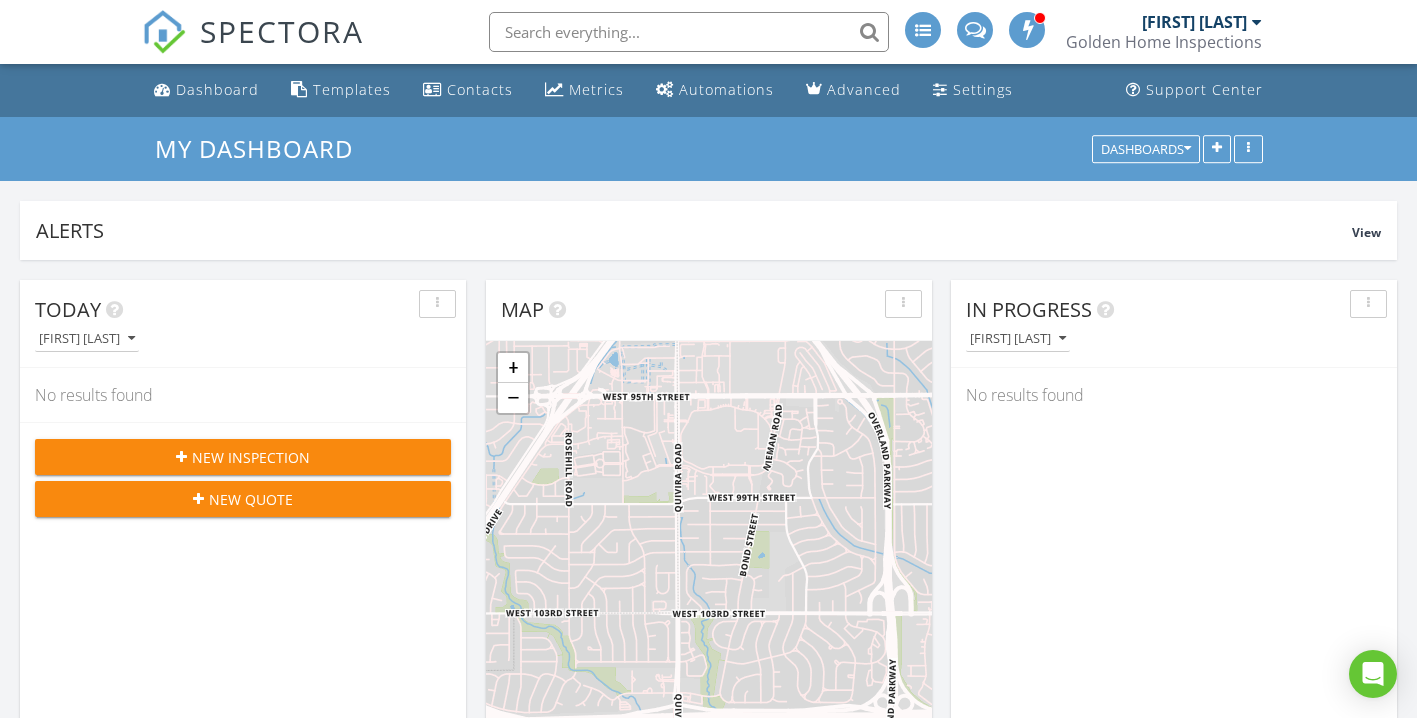 scroll, scrollTop: 0, scrollLeft: 0, axis: both 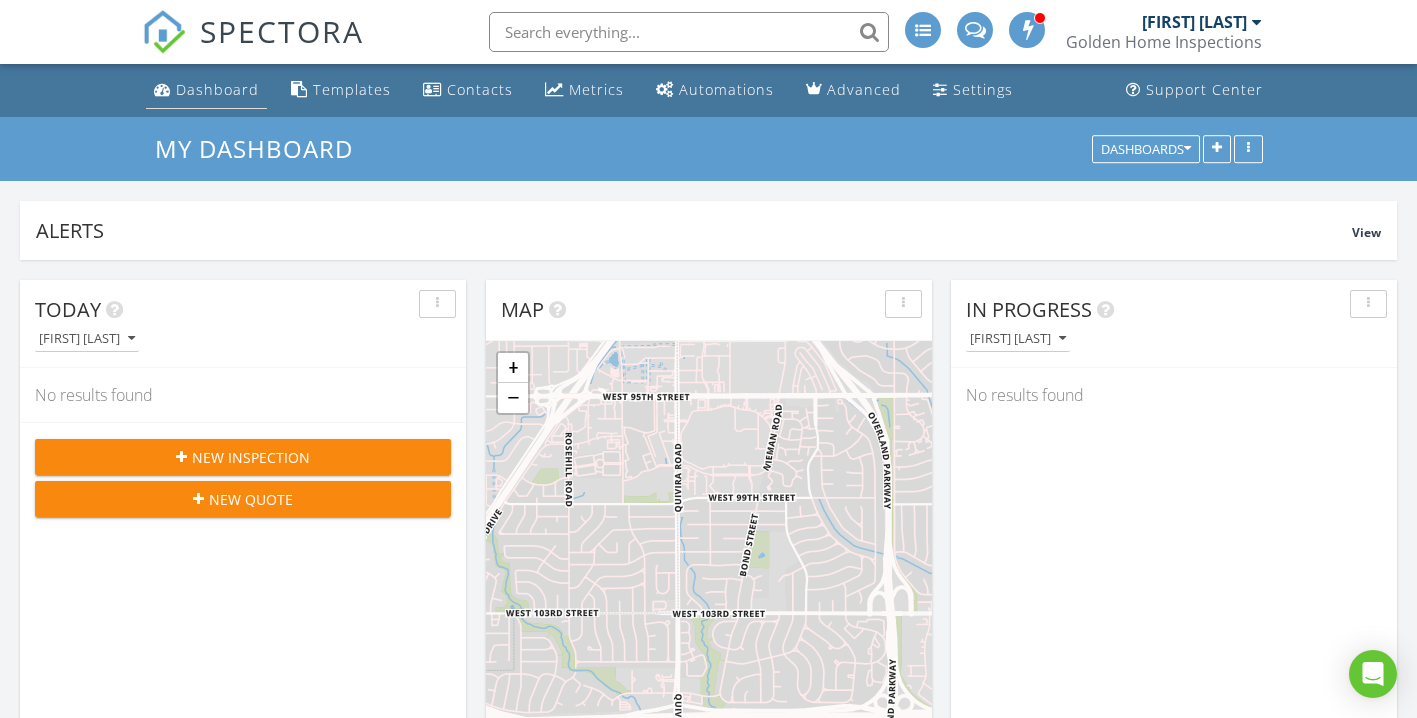 click on "Dashboard" at bounding box center (206, 90) 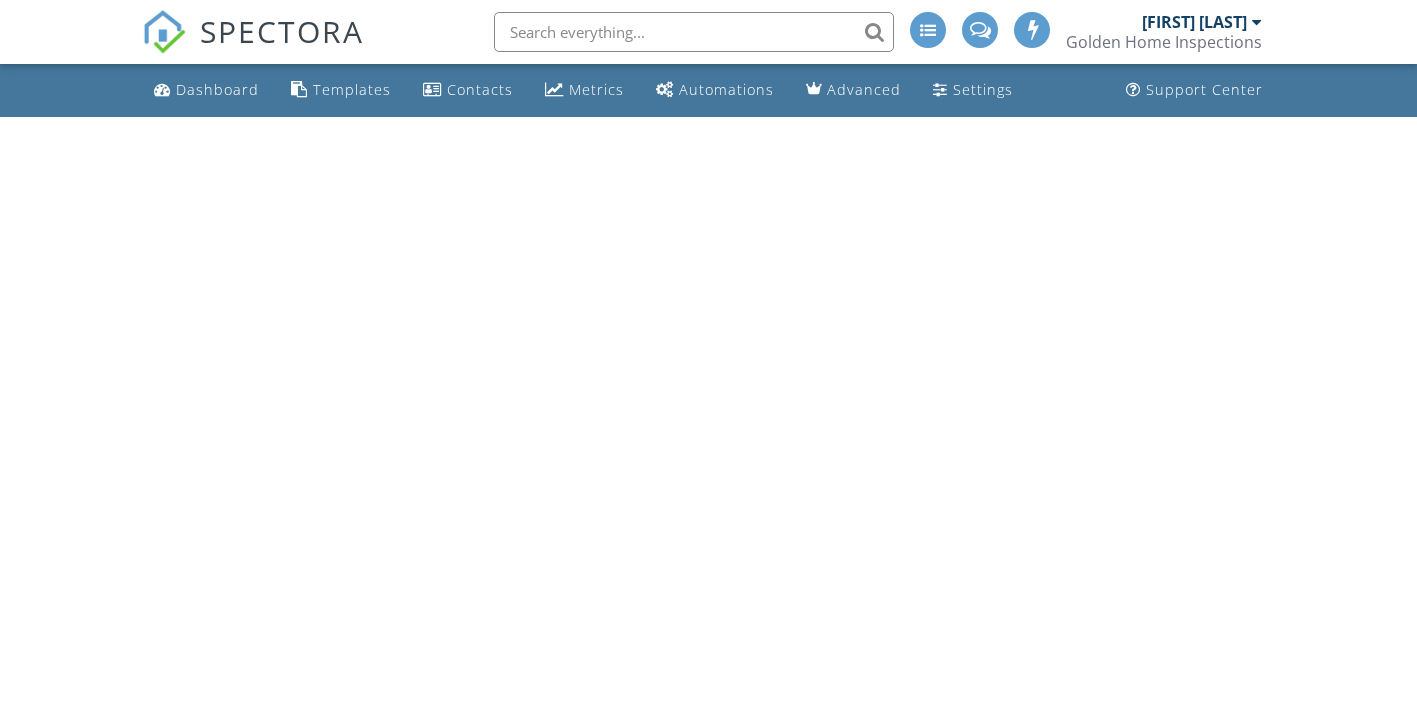 scroll, scrollTop: 0, scrollLeft: 0, axis: both 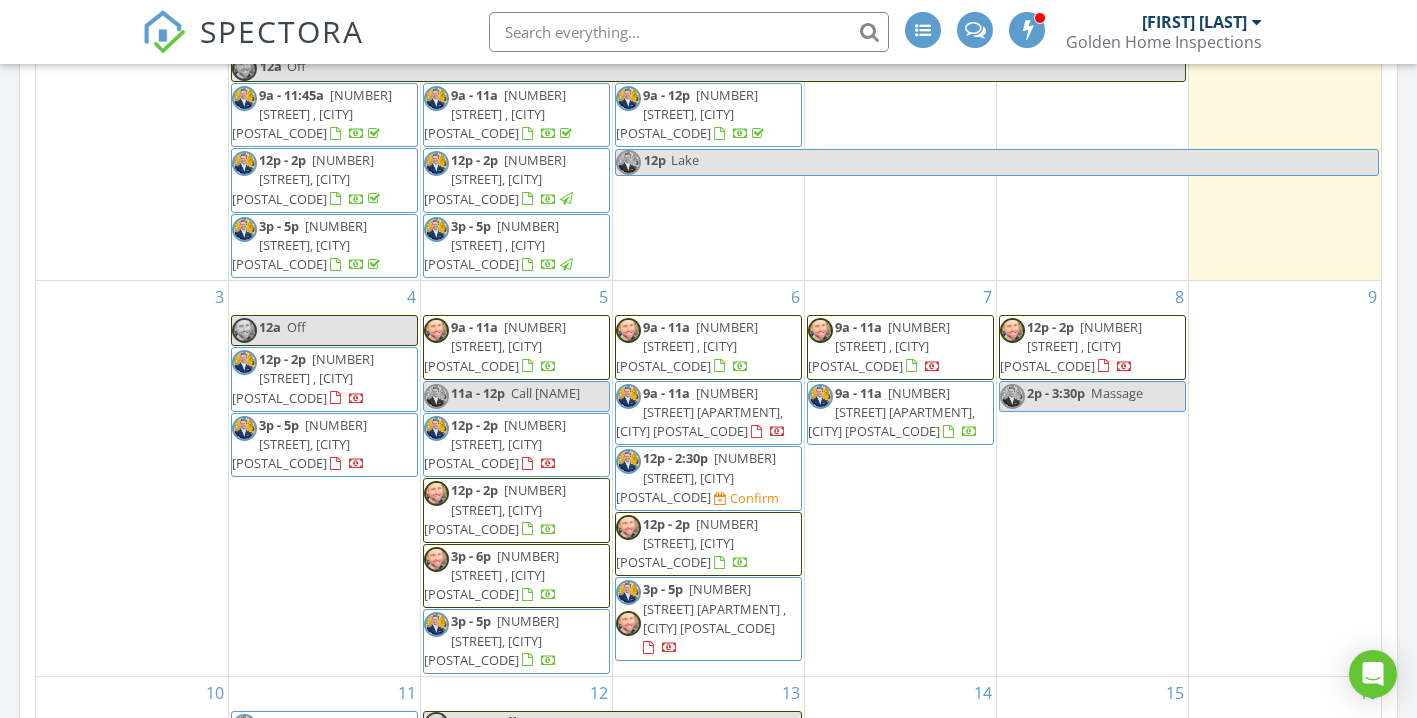 click on "11a - 12p
Call Conner" at bounding box center (502, 396) 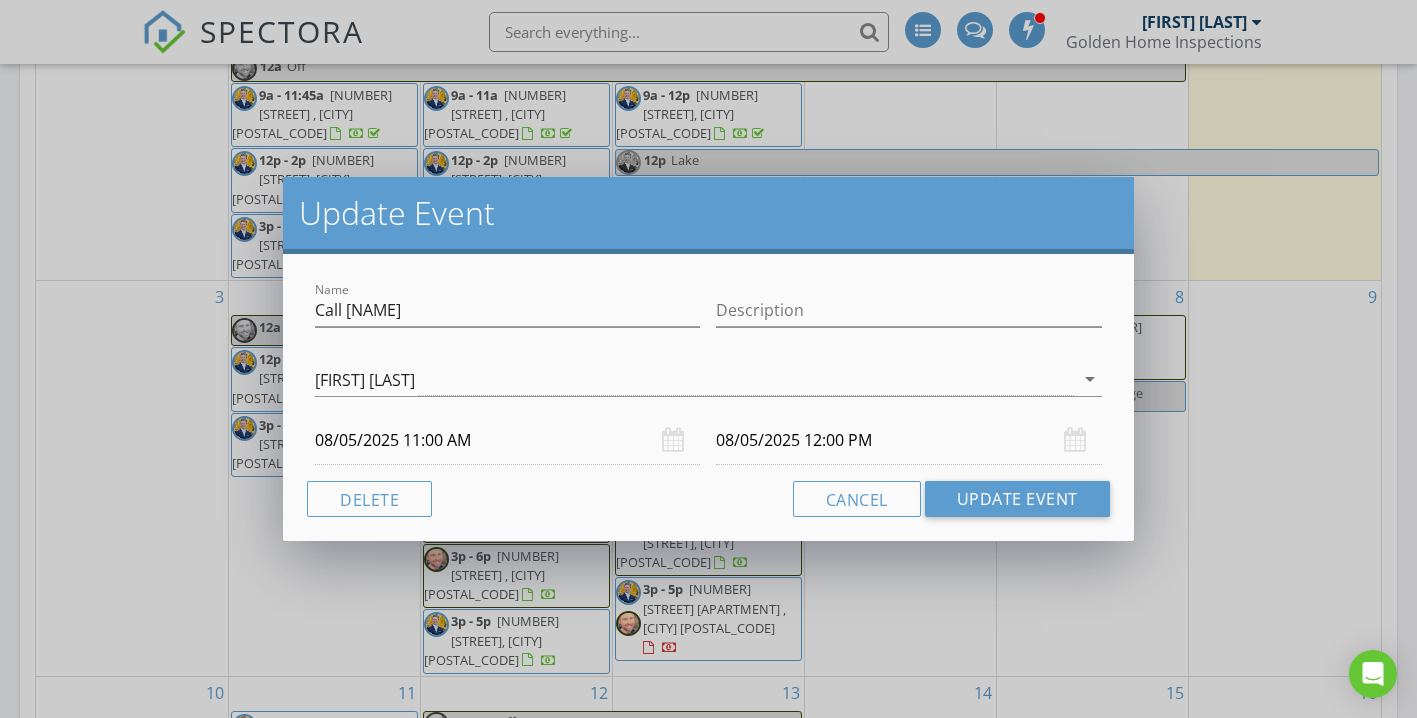click on "08/05/2025 11:00 AM" at bounding box center [507, 440] 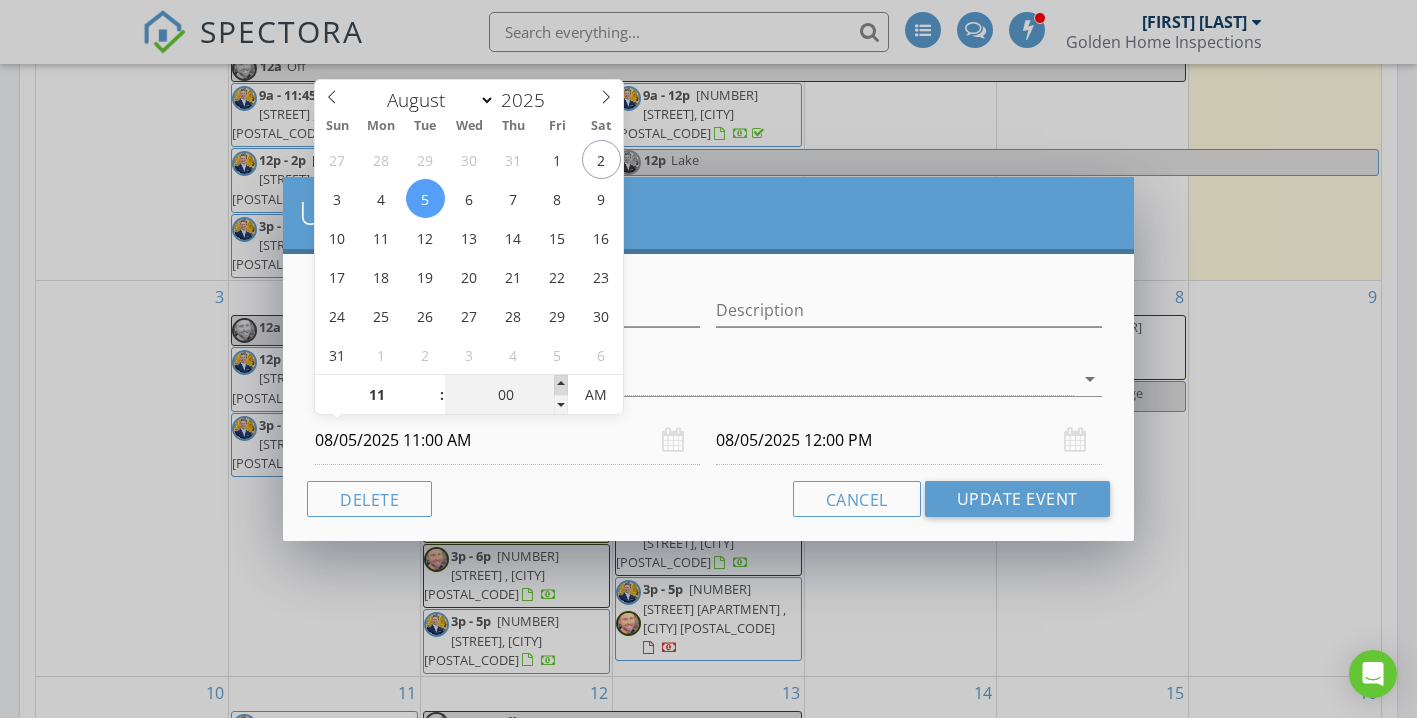 type on "05" 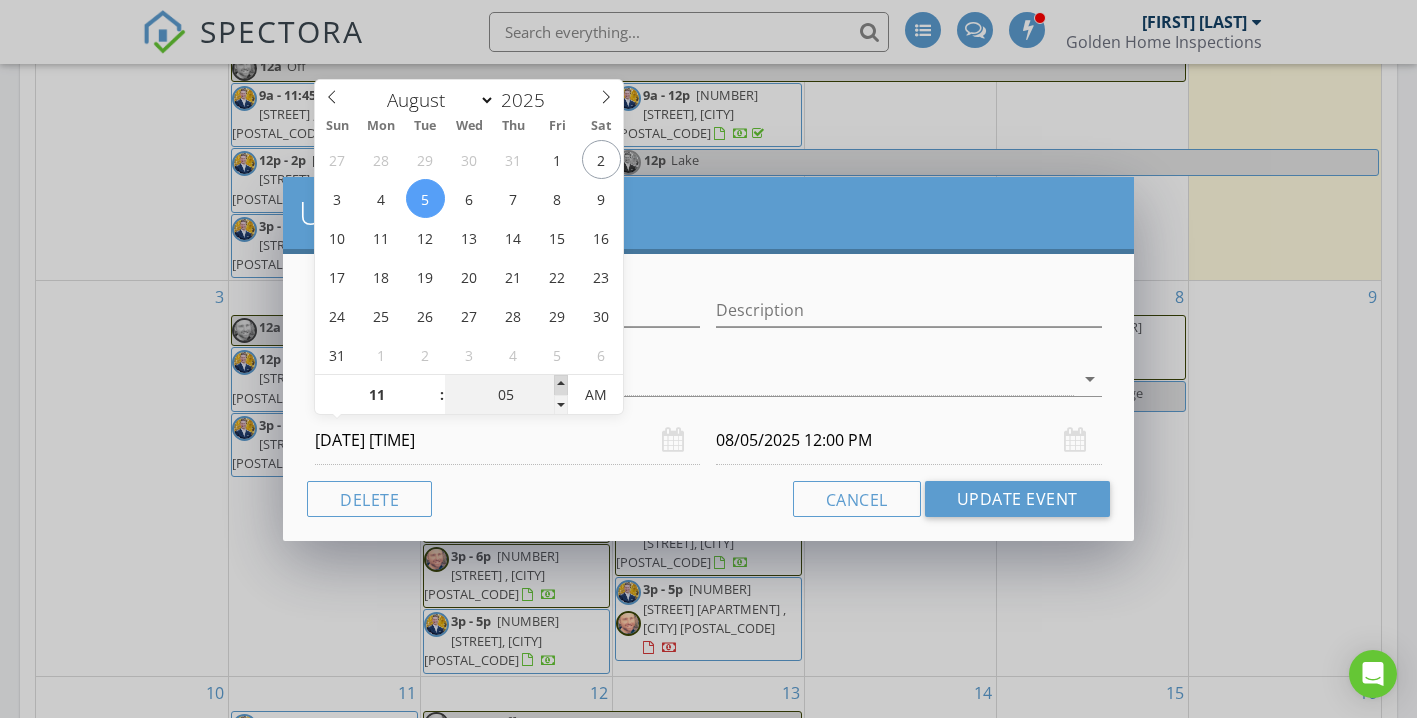 click at bounding box center [561, 385] 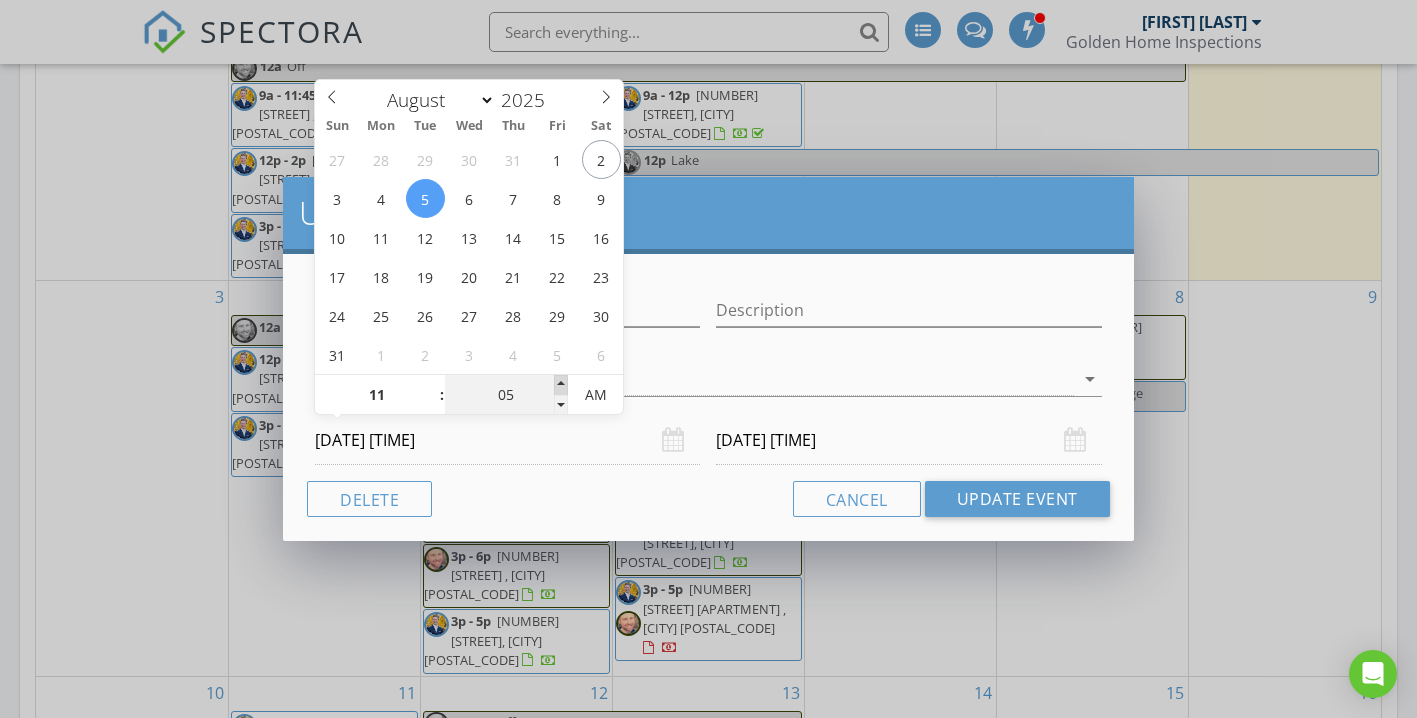 type on "10" 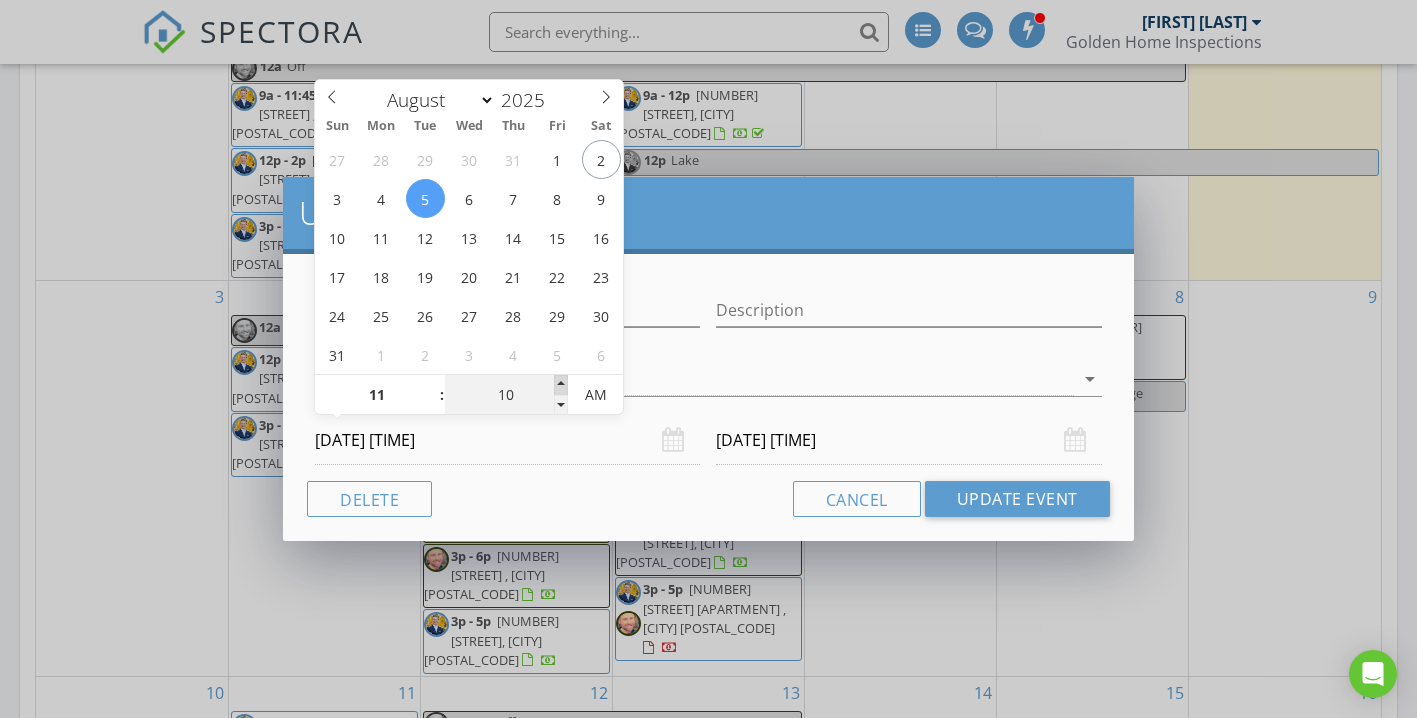 click at bounding box center [561, 385] 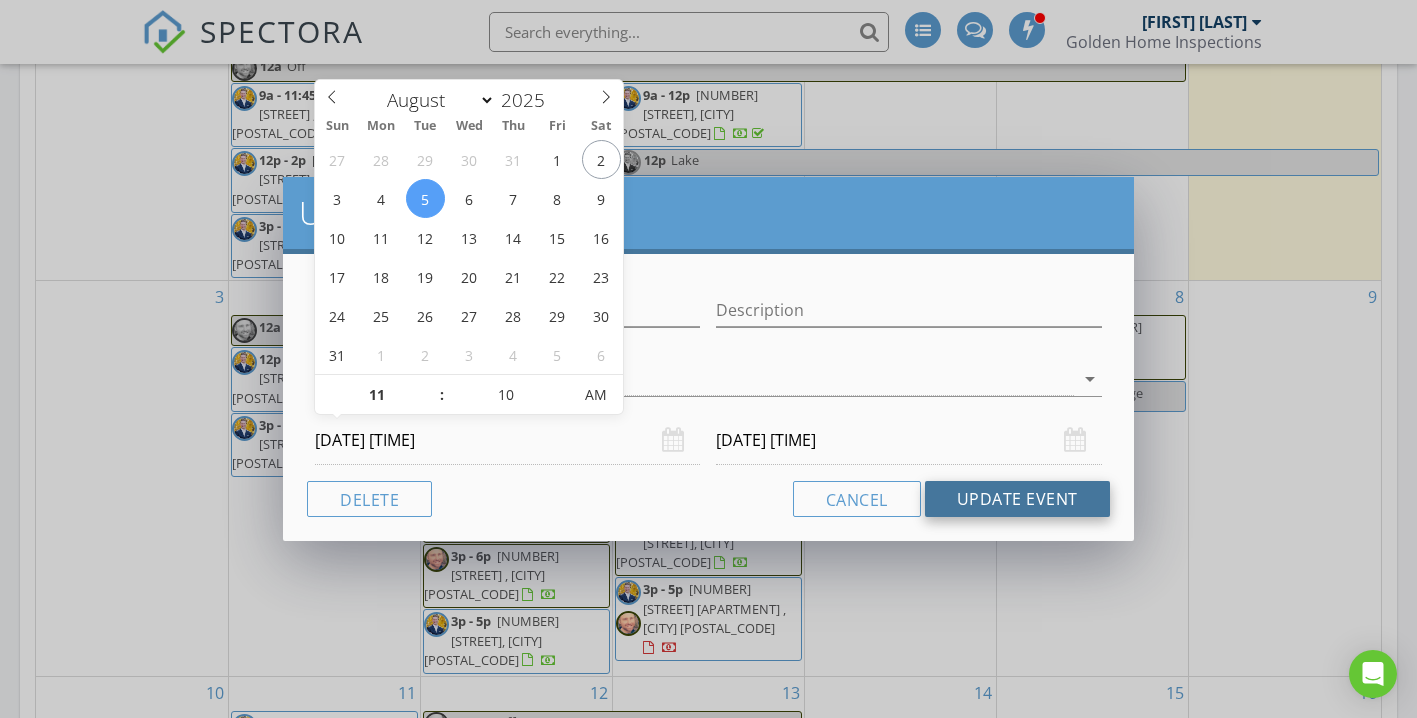 click on "Update Event" at bounding box center [1017, 499] 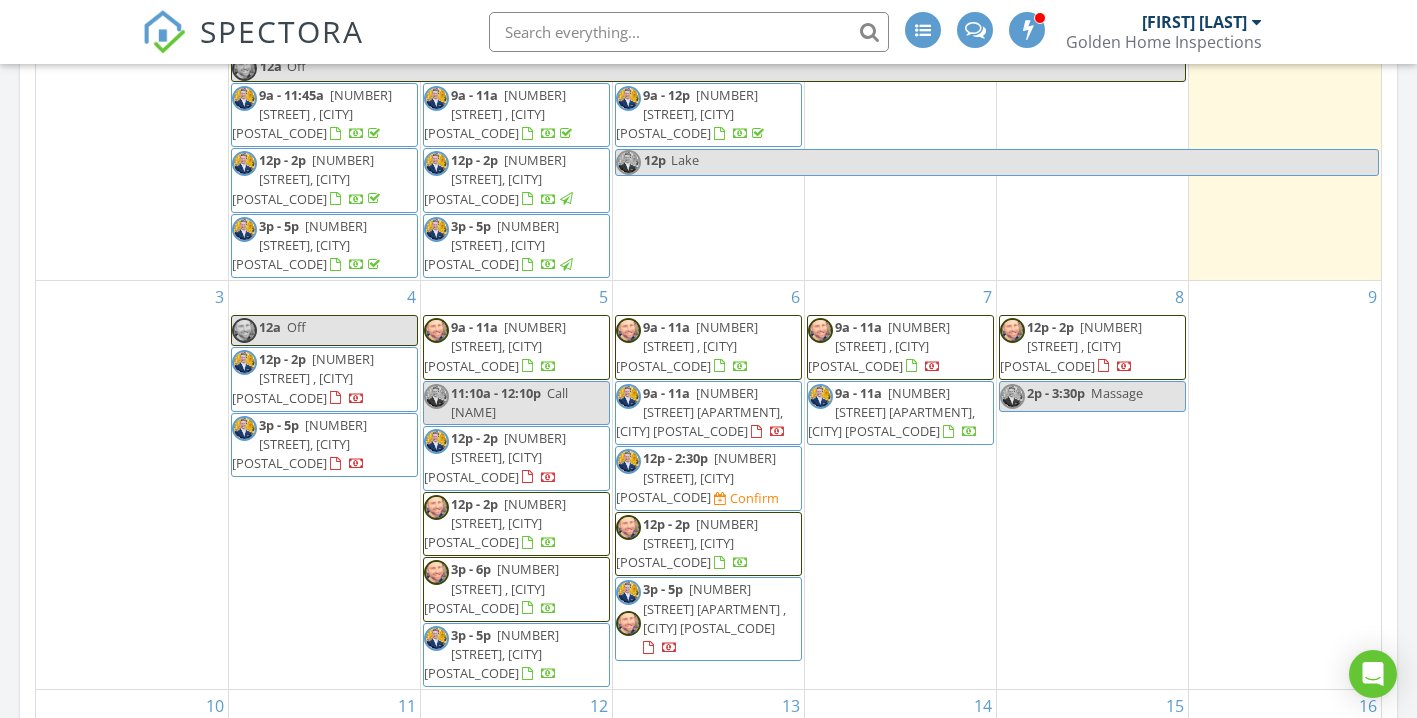 scroll, scrollTop: 0, scrollLeft: 0, axis: both 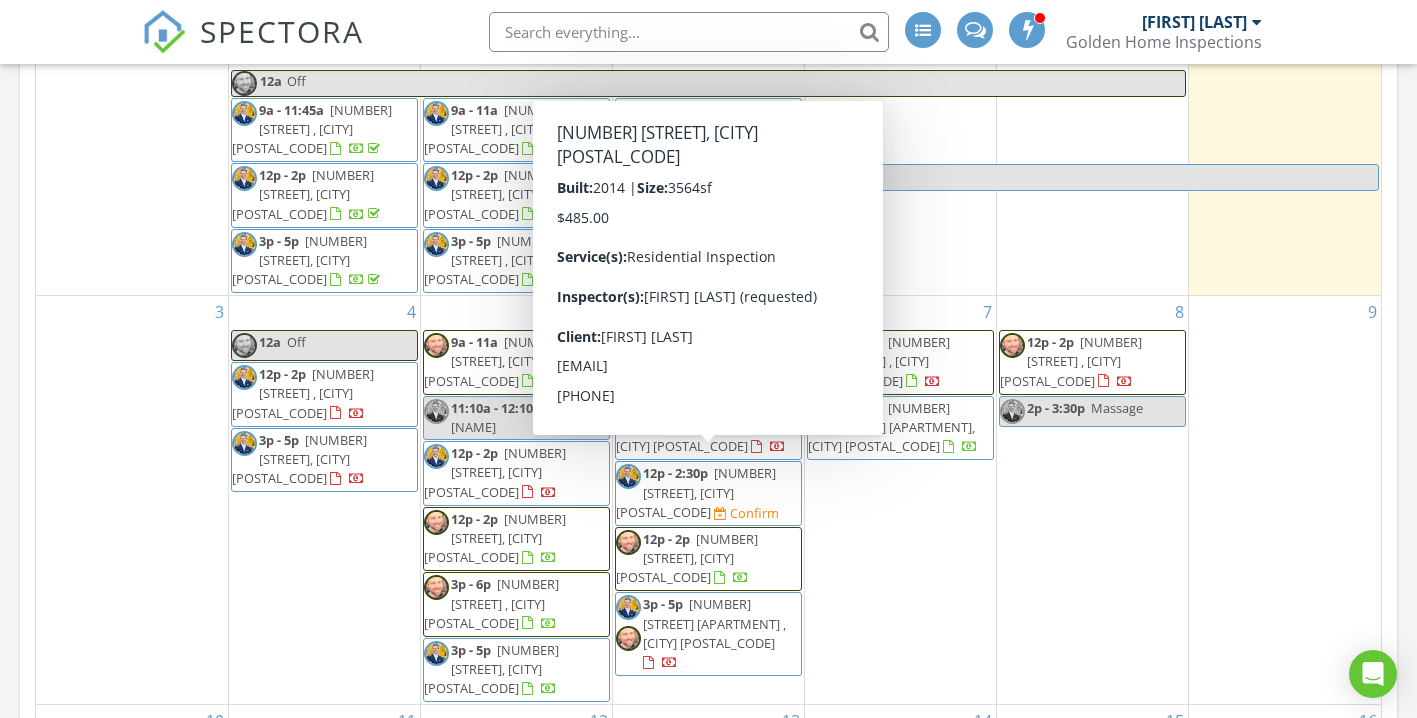 click on "4427 Sienna Ridge, Riverside 64150" at bounding box center [696, 492] 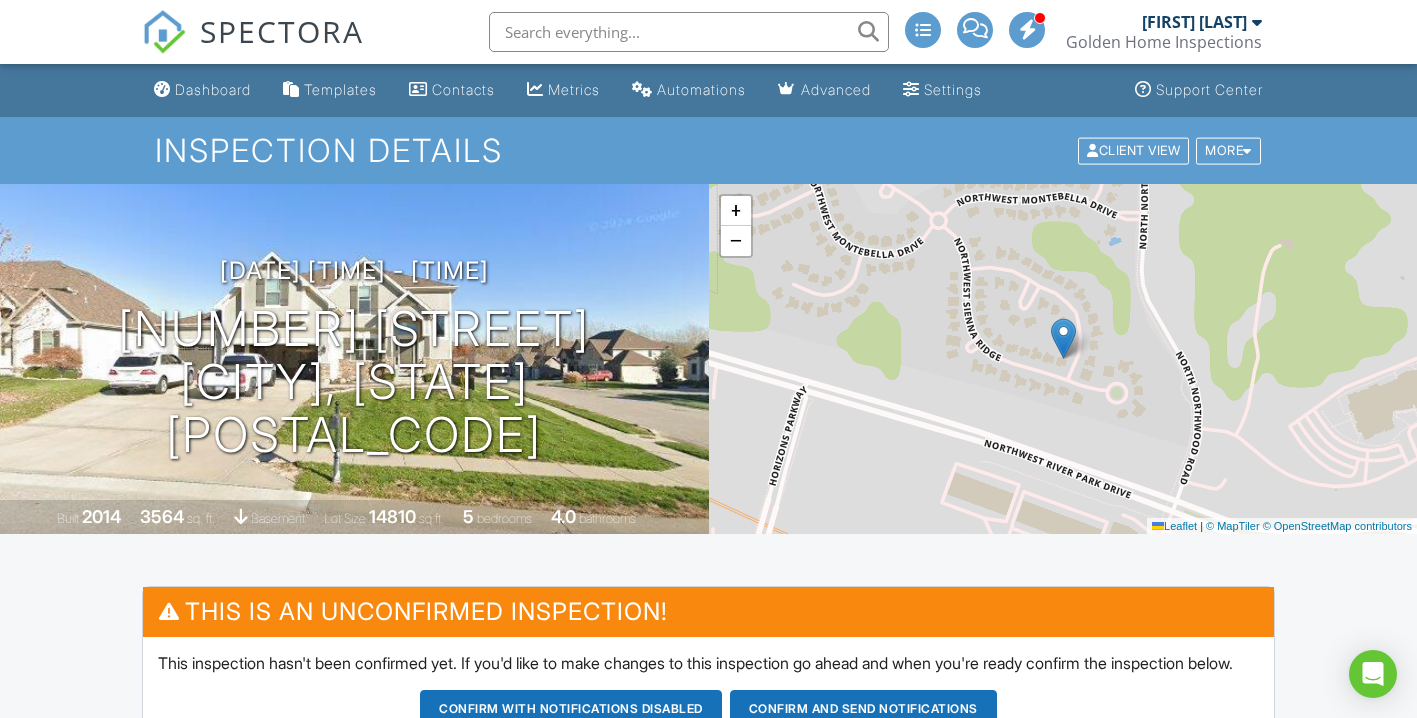 scroll, scrollTop: 0, scrollLeft: 0, axis: both 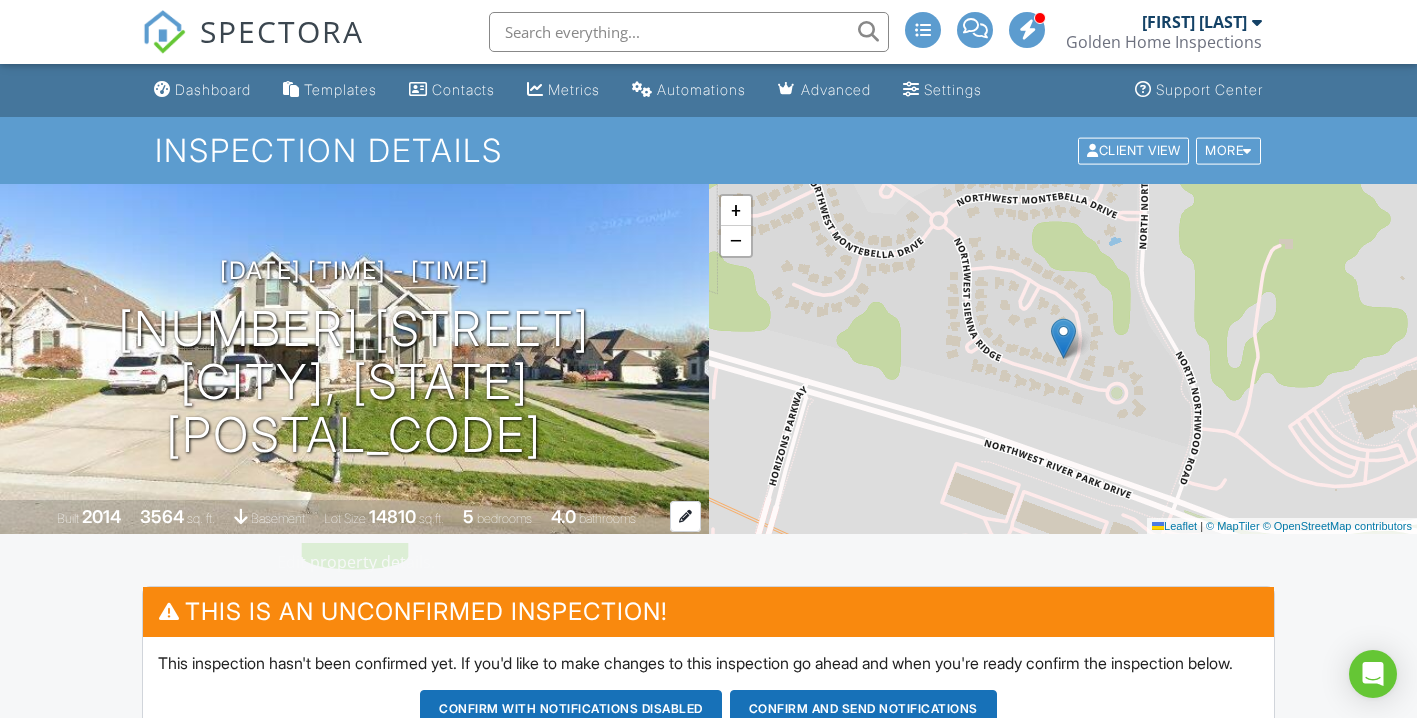 click on "3564" at bounding box center [162, 516] 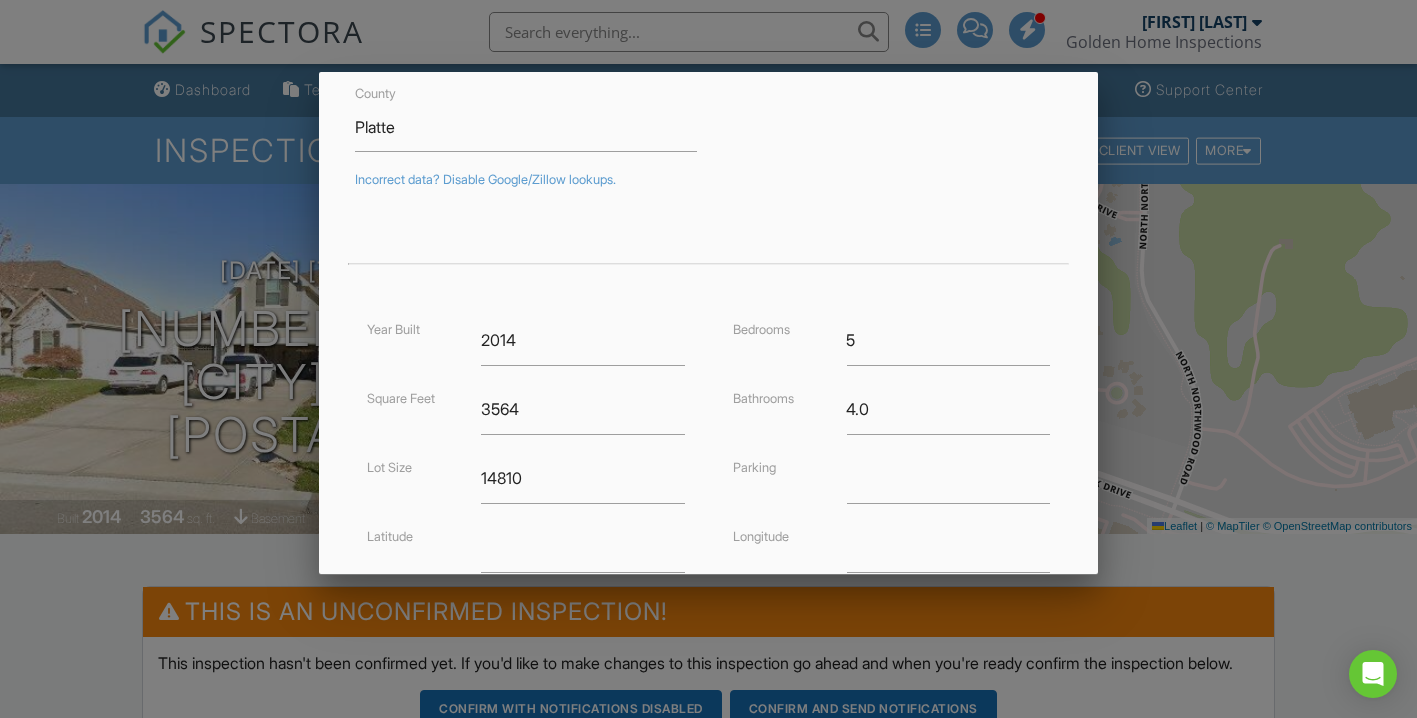scroll, scrollTop: 291, scrollLeft: 0, axis: vertical 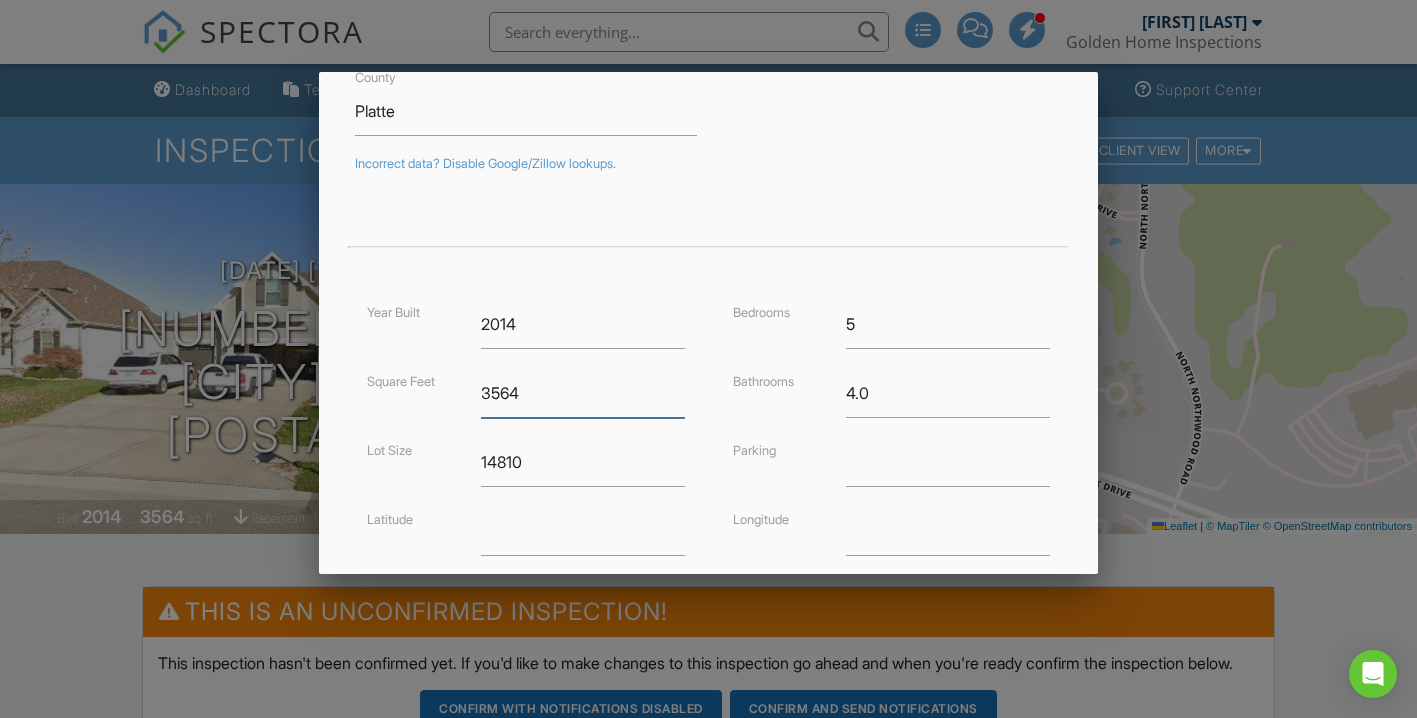 click on "3564" at bounding box center [583, 393] 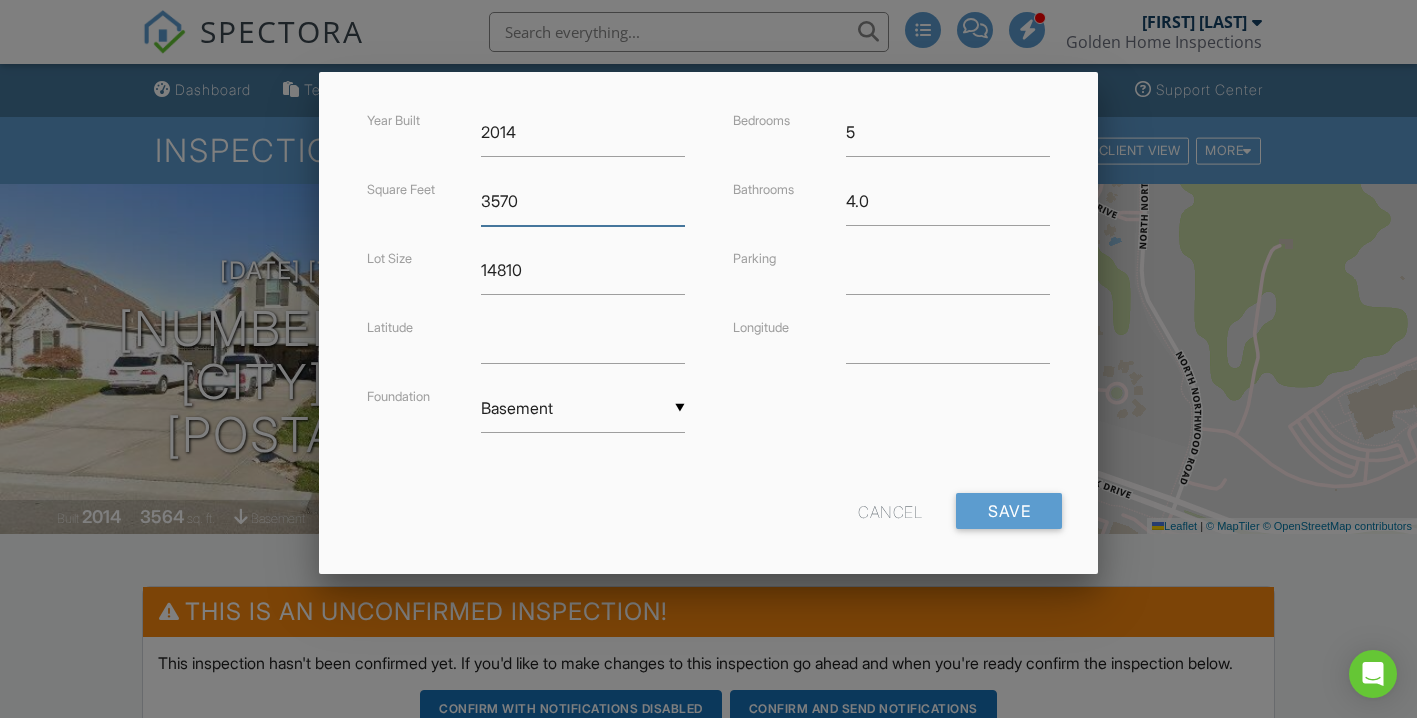 scroll, scrollTop: 497, scrollLeft: 0, axis: vertical 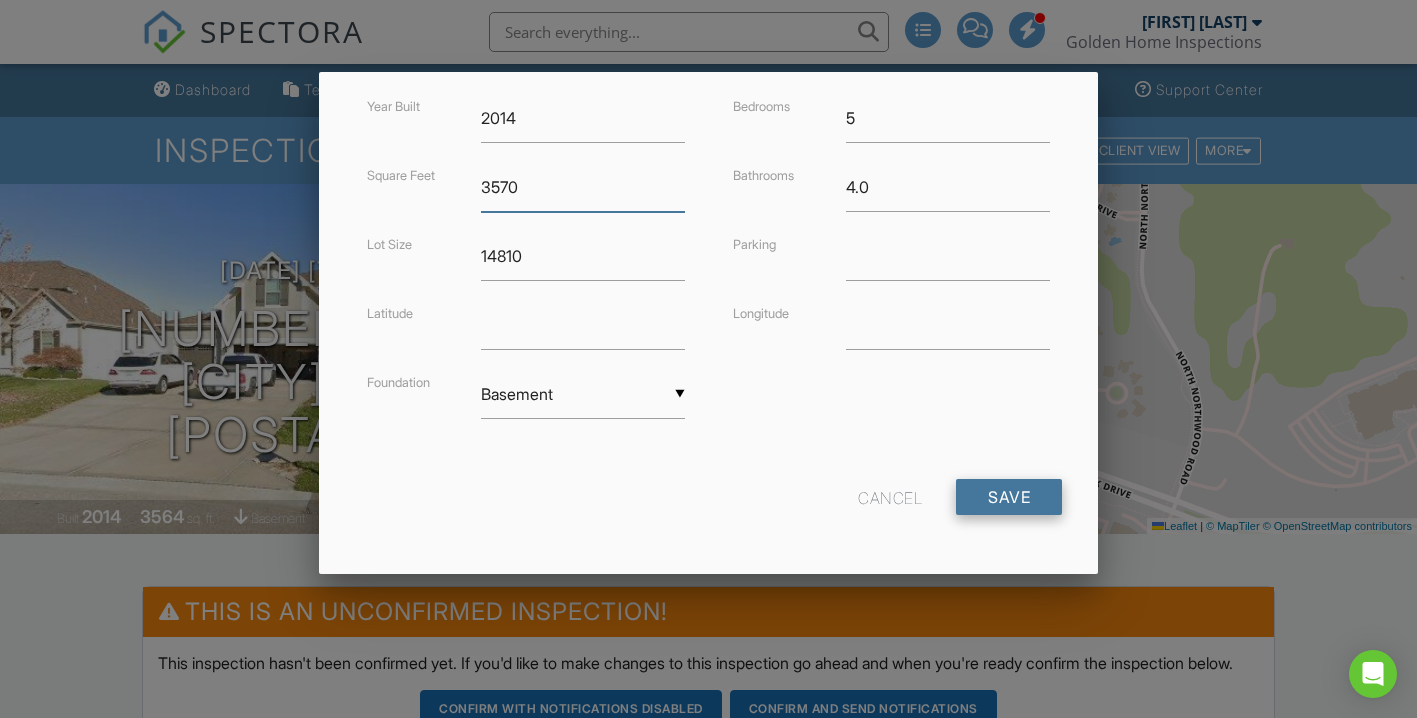 type on "3570" 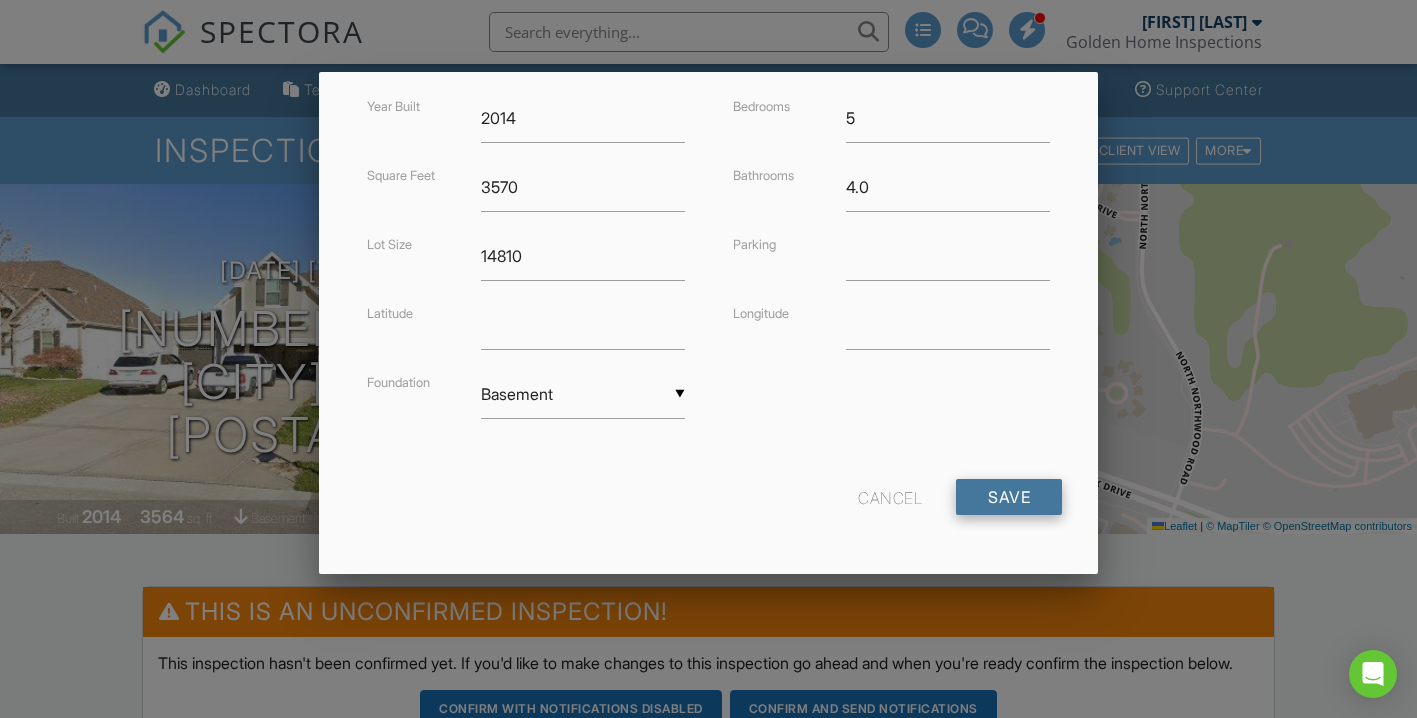 click on "Save" at bounding box center (1009, 497) 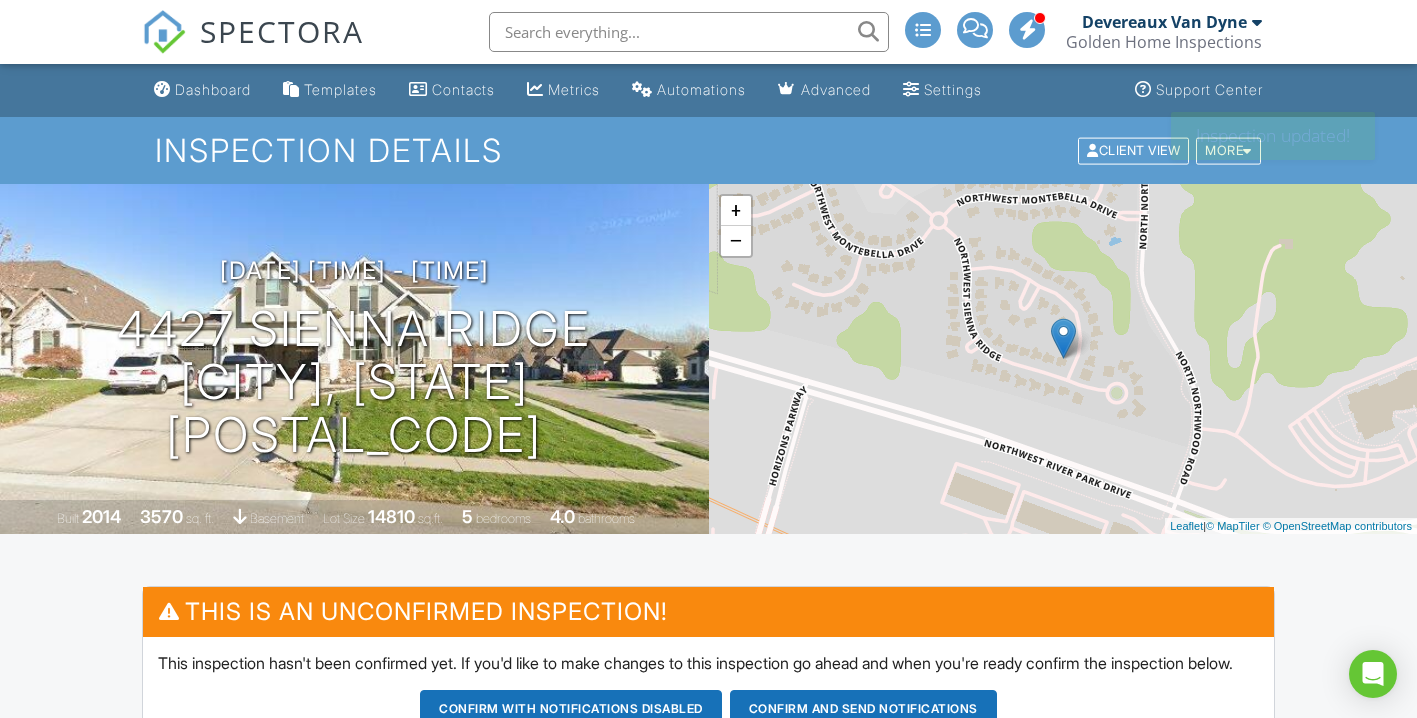 scroll, scrollTop: 0, scrollLeft: 0, axis: both 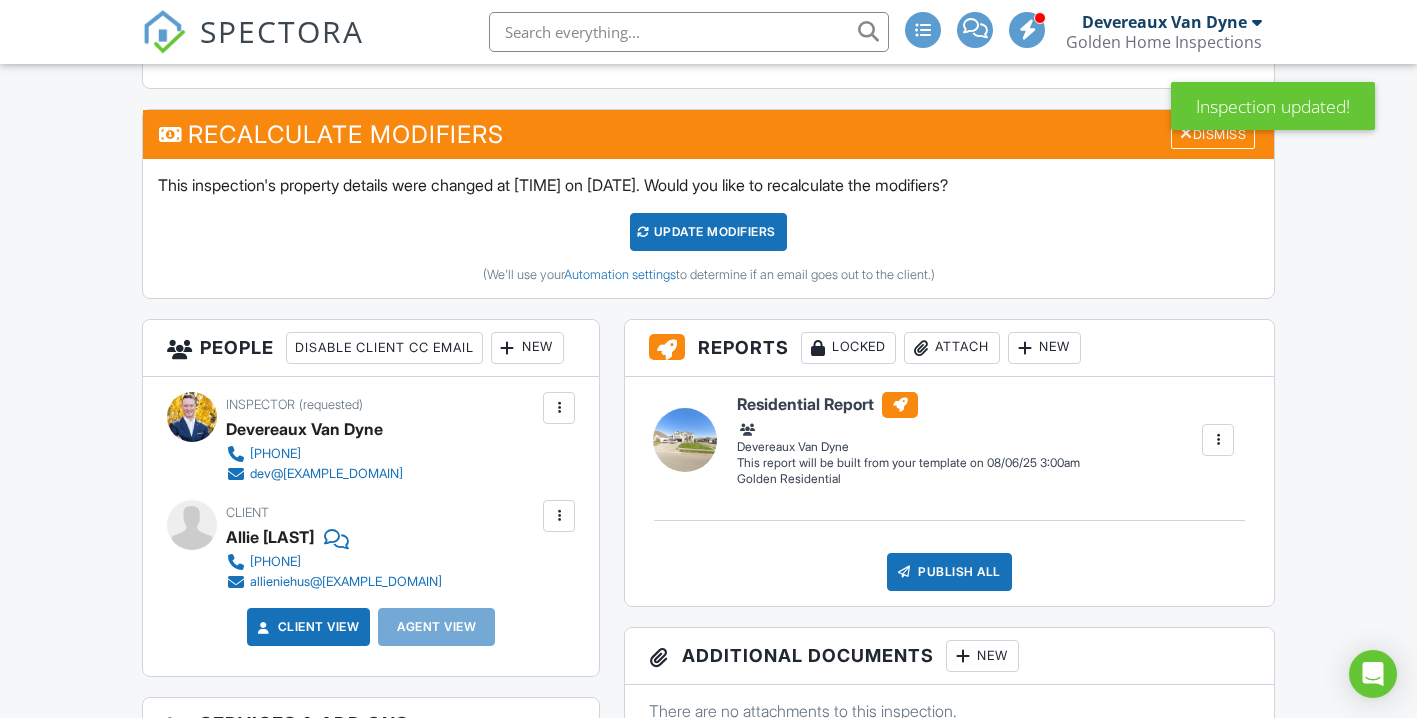click on "UPDATE Modifiers" at bounding box center [708, 232] 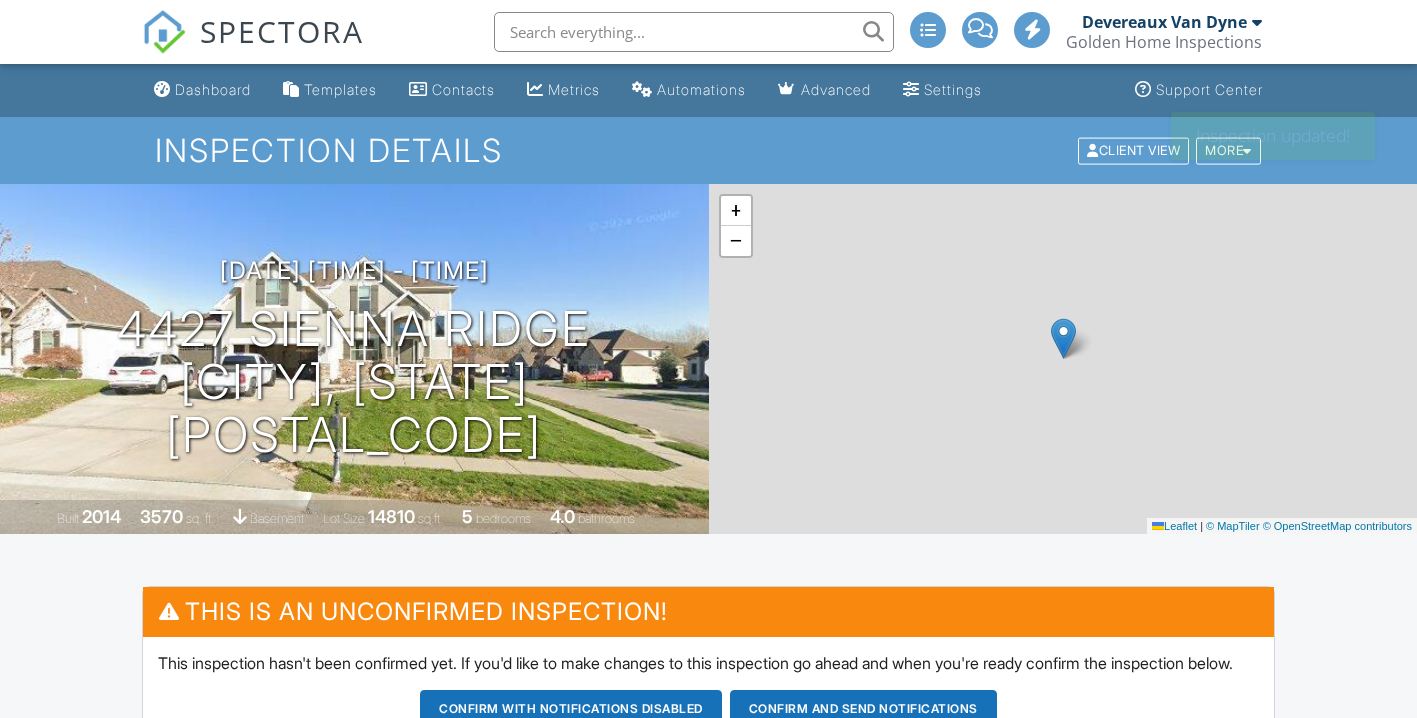 scroll, scrollTop: 251, scrollLeft: 0, axis: vertical 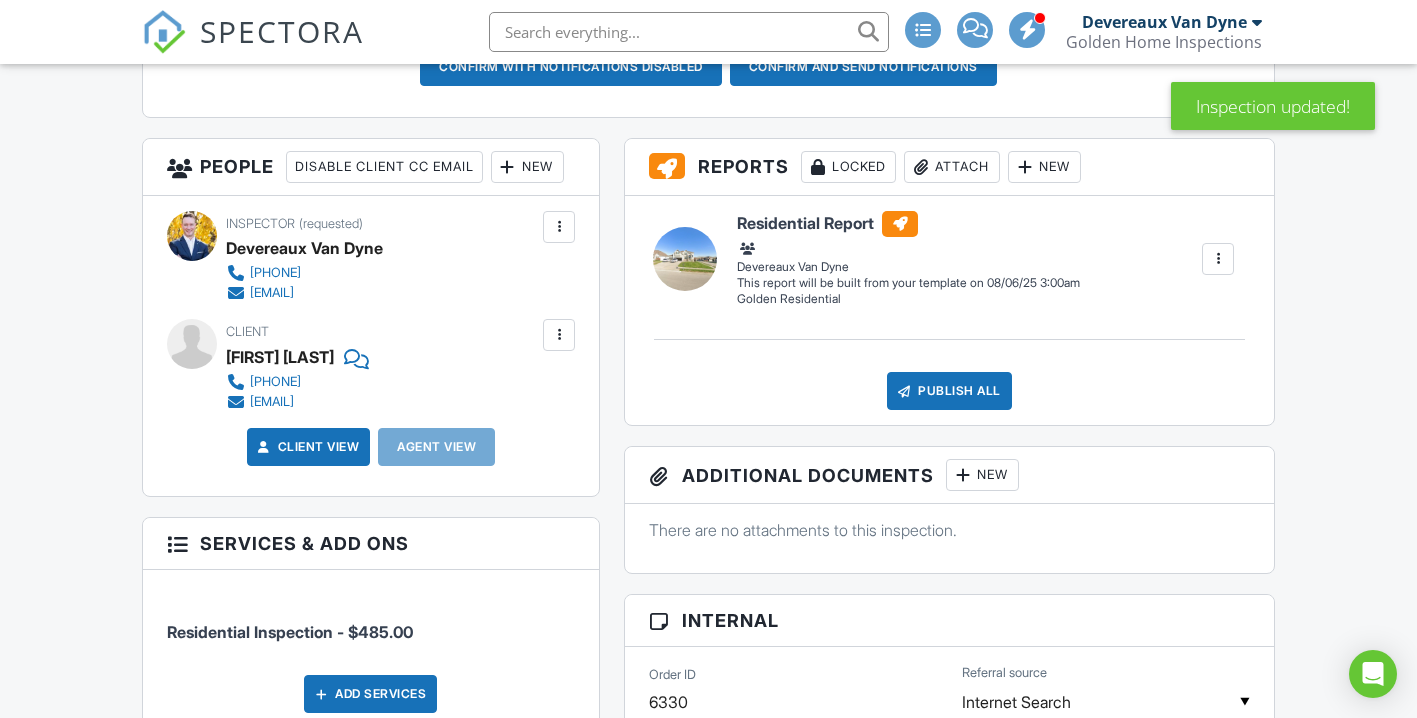 click at bounding box center [508, 167] 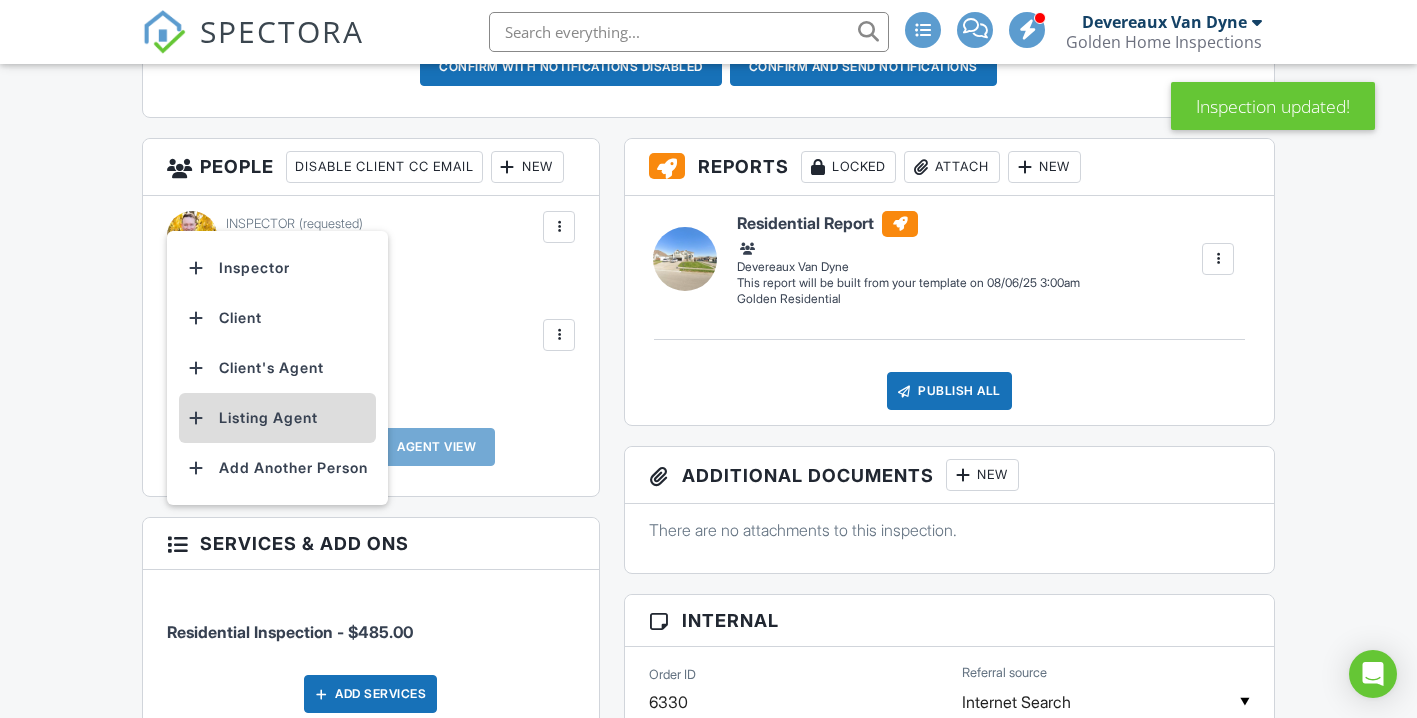 click on "Listing Agent" at bounding box center (277, 418) 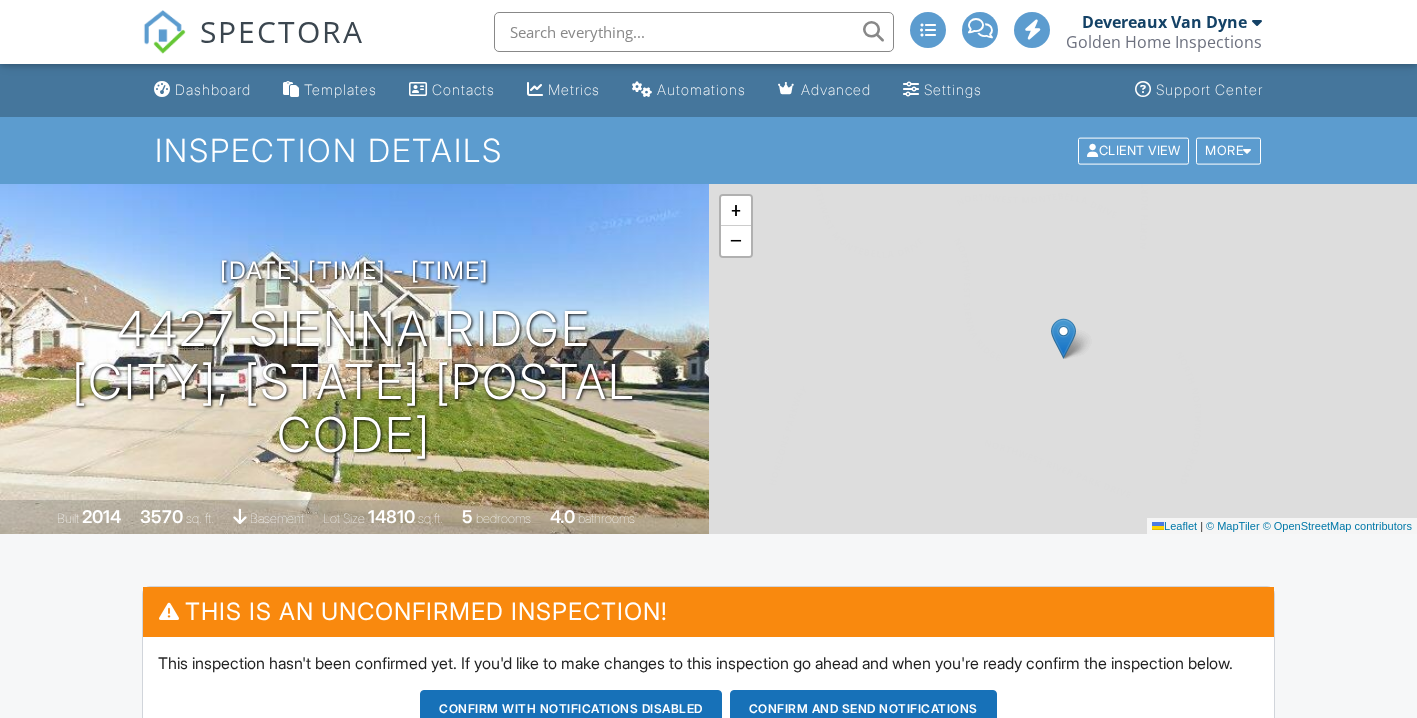 scroll, scrollTop: 642, scrollLeft: 0, axis: vertical 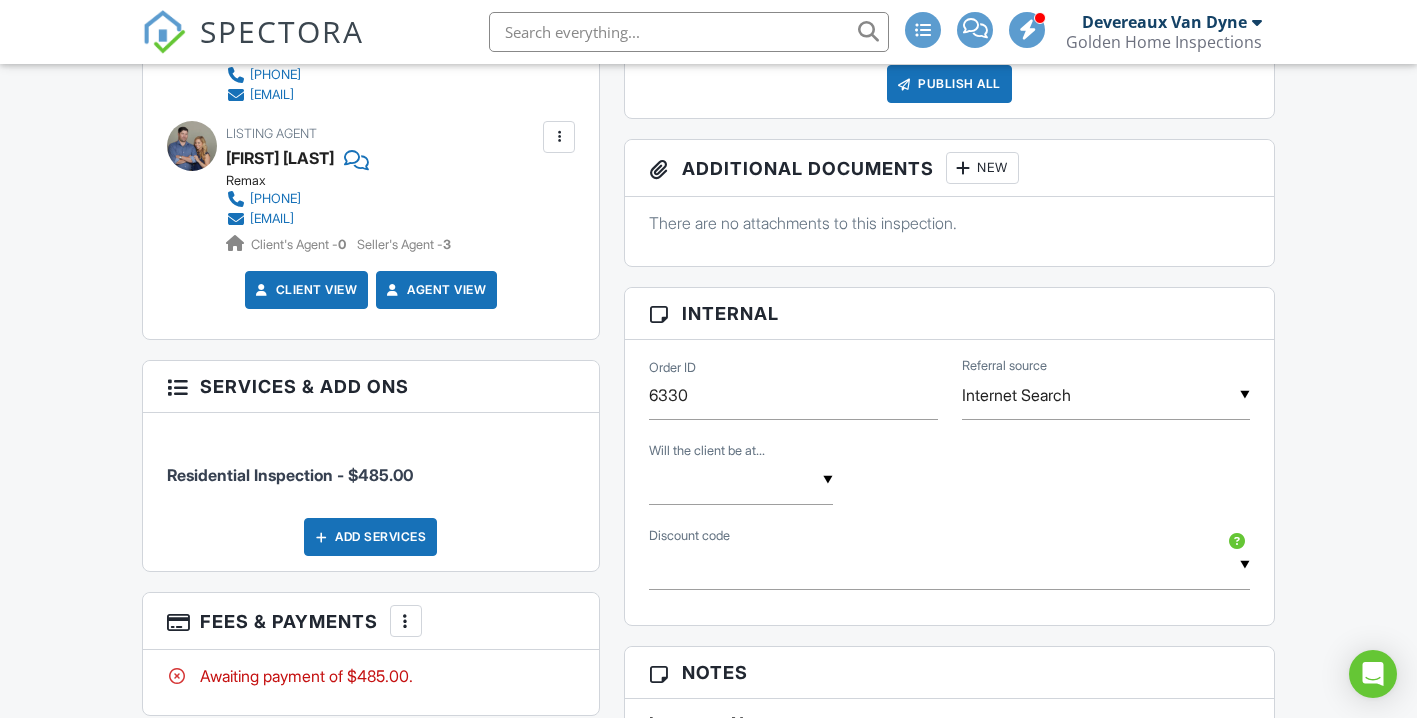 click on "▼ Yes No
Yes
No" at bounding box center [741, 480] 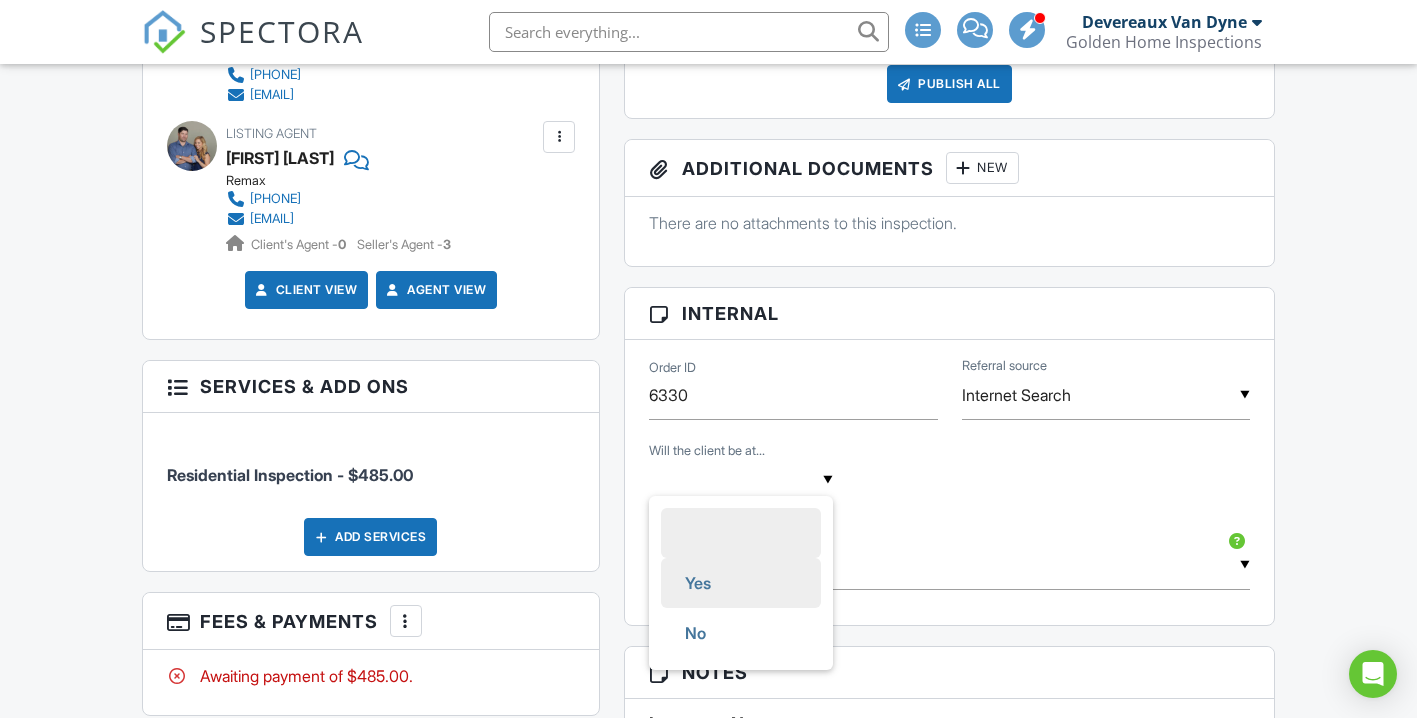 click on "Yes" at bounding box center (741, 583) 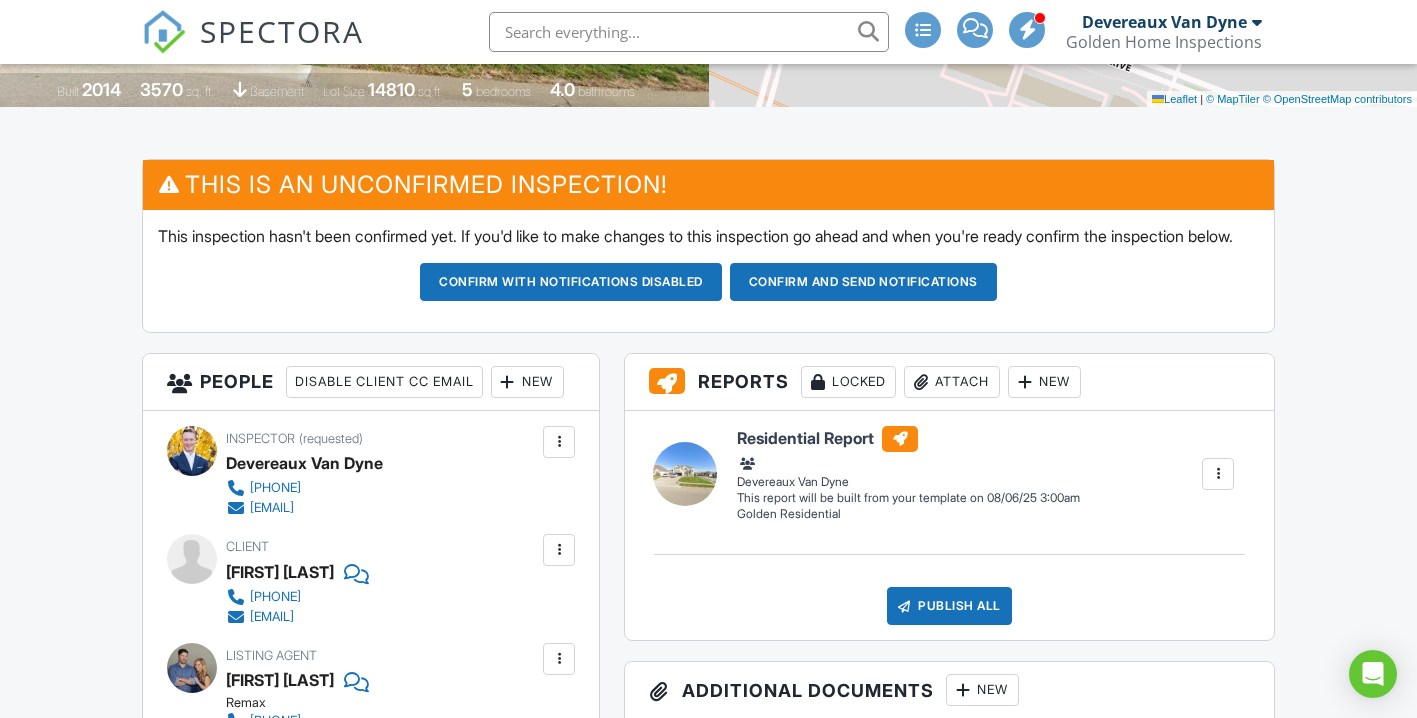 scroll, scrollTop: 393, scrollLeft: 0, axis: vertical 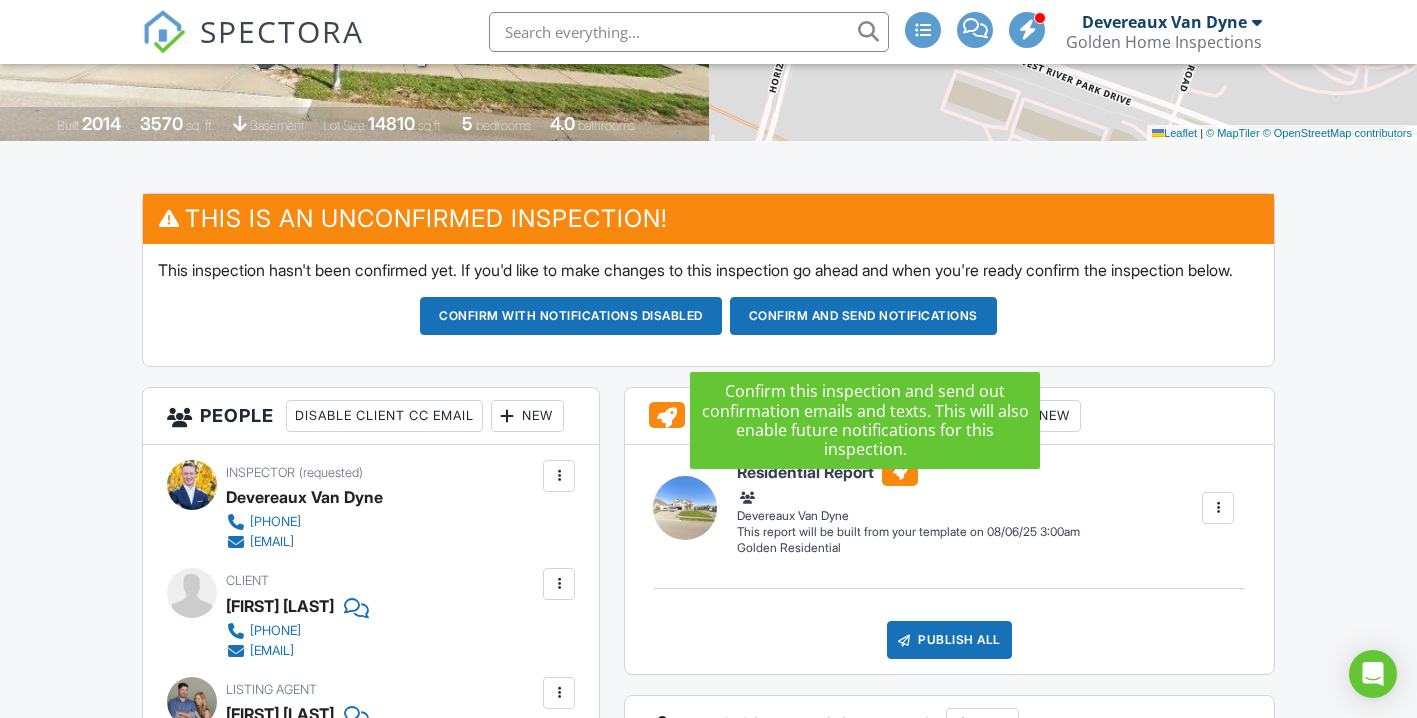 click on "Confirm and send notifications" at bounding box center (571, 316) 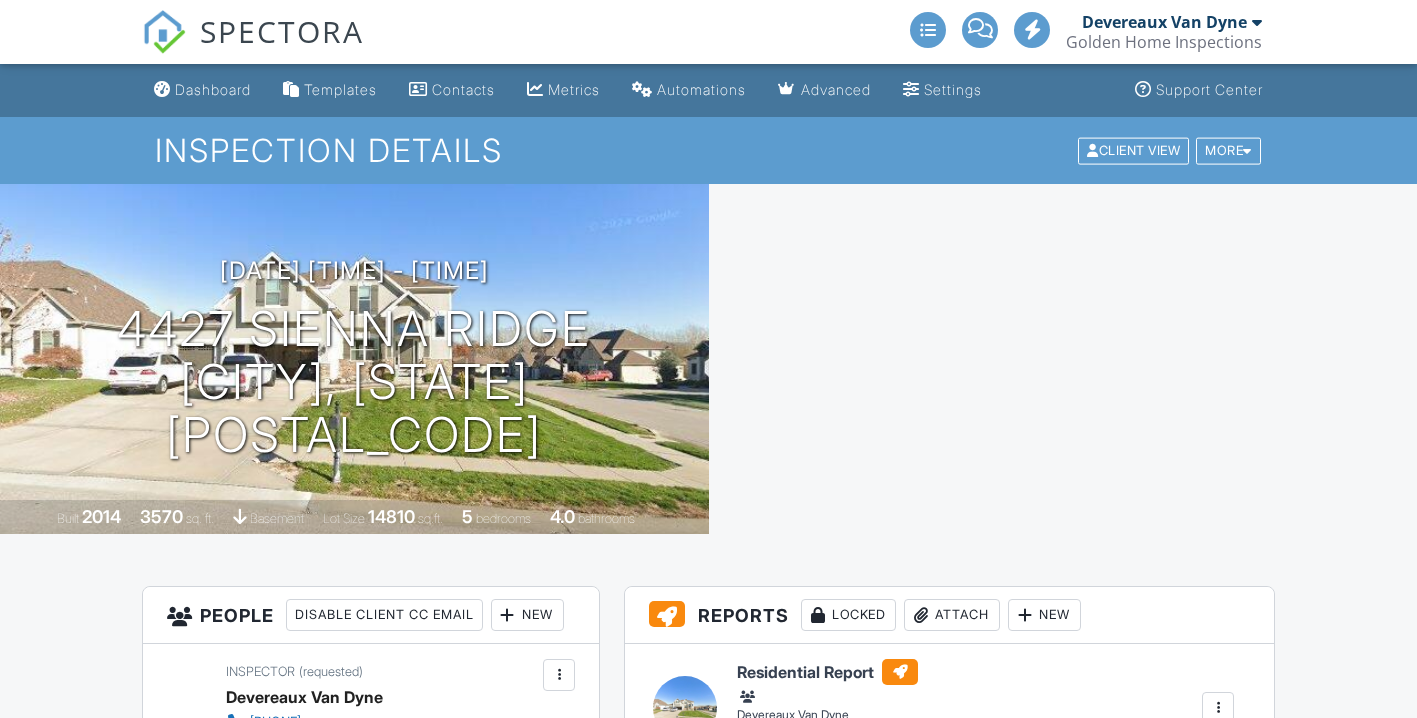 scroll, scrollTop: 0, scrollLeft: 0, axis: both 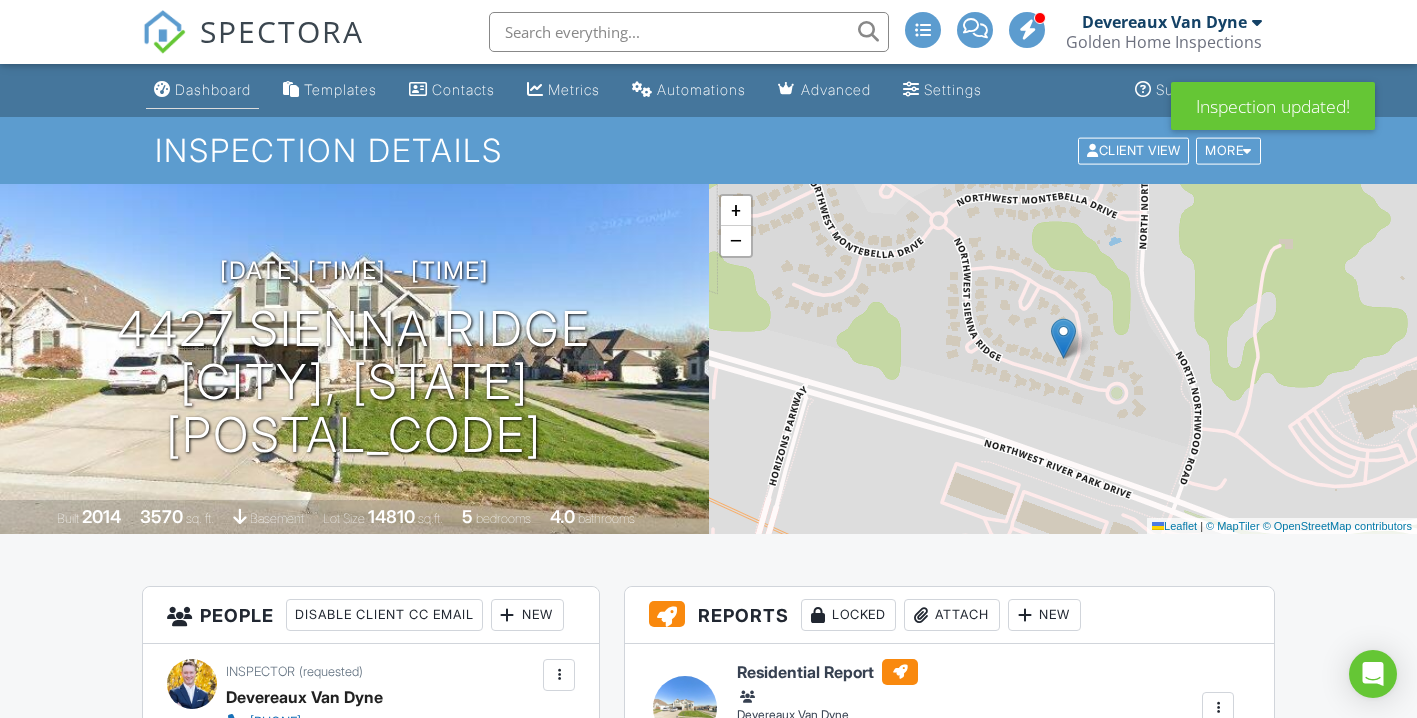 click on "Dashboard" at bounding box center [213, 89] 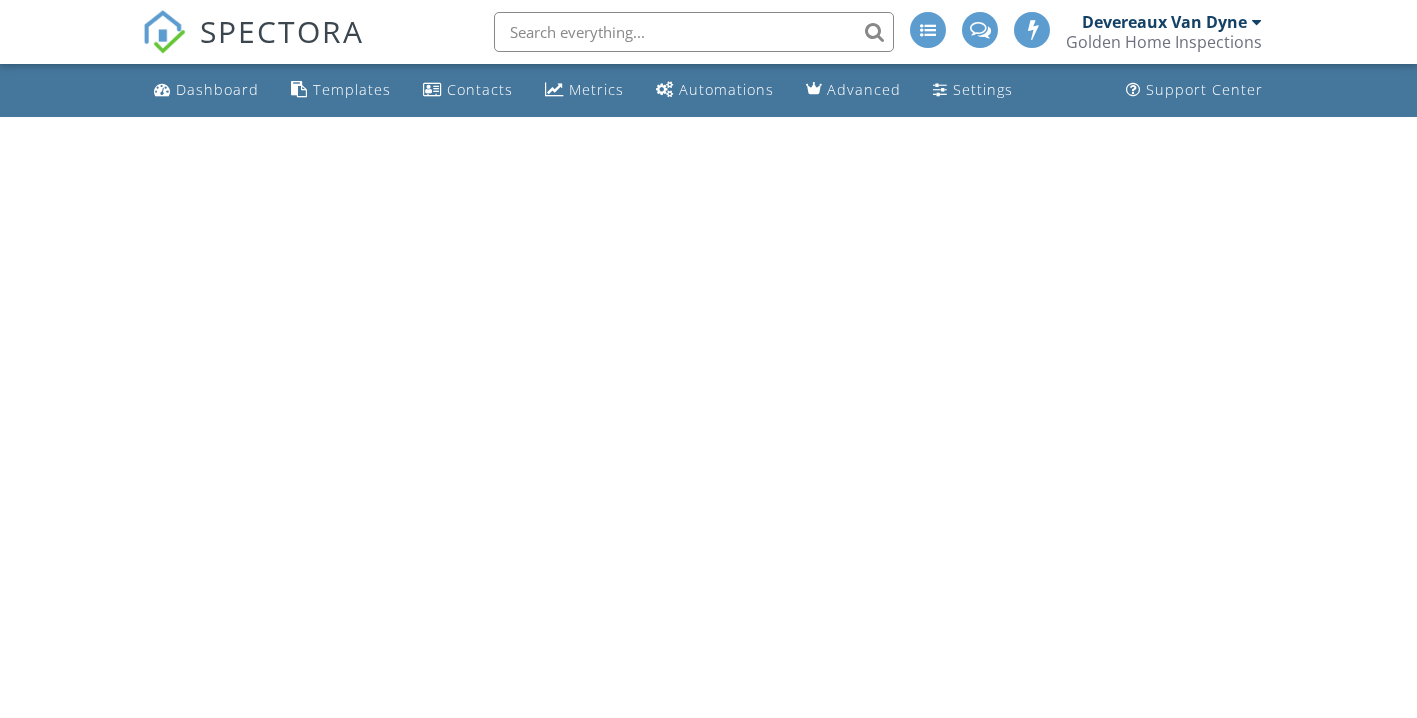 scroll, scrollTop: 0, scrollLeft: 0, axis: both 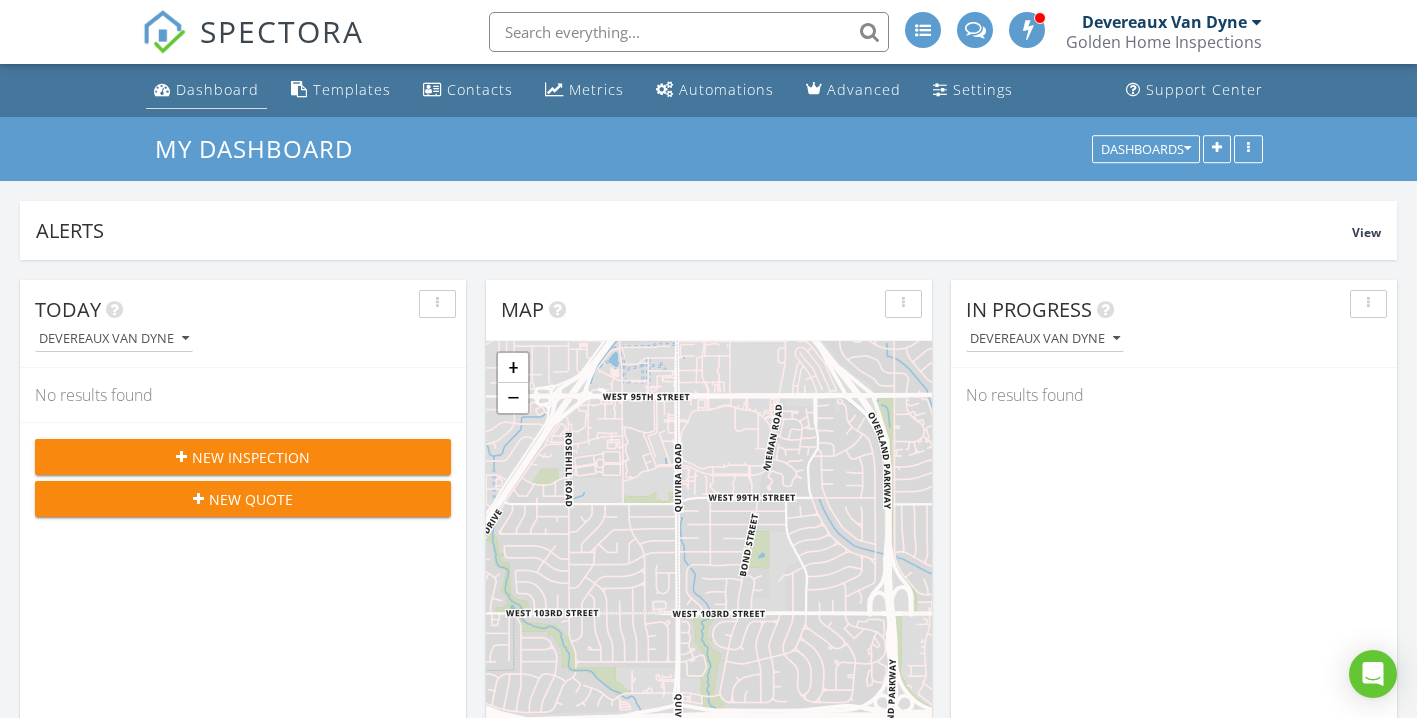 click on "Dashboard" at bounding box center [206, 90] 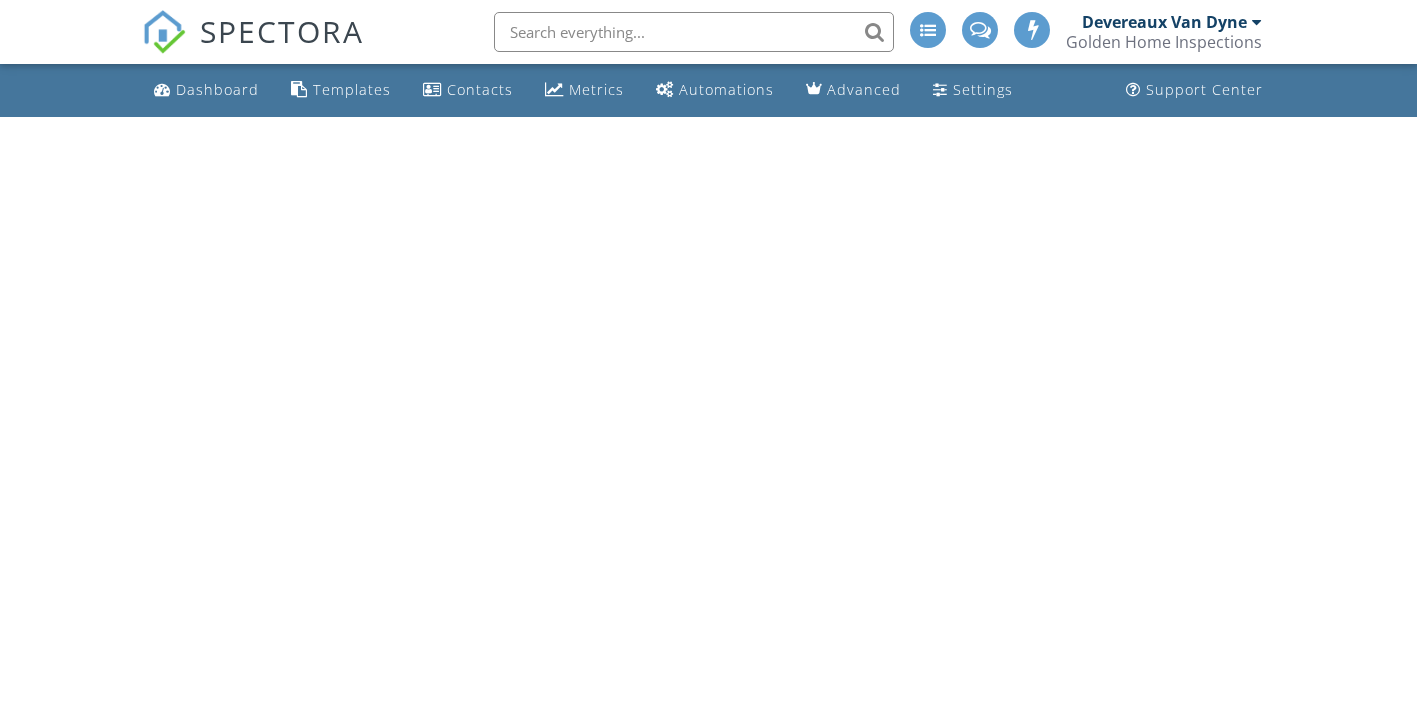 scroll, scrollTop: 0, scrollLeft: 0, axis: both 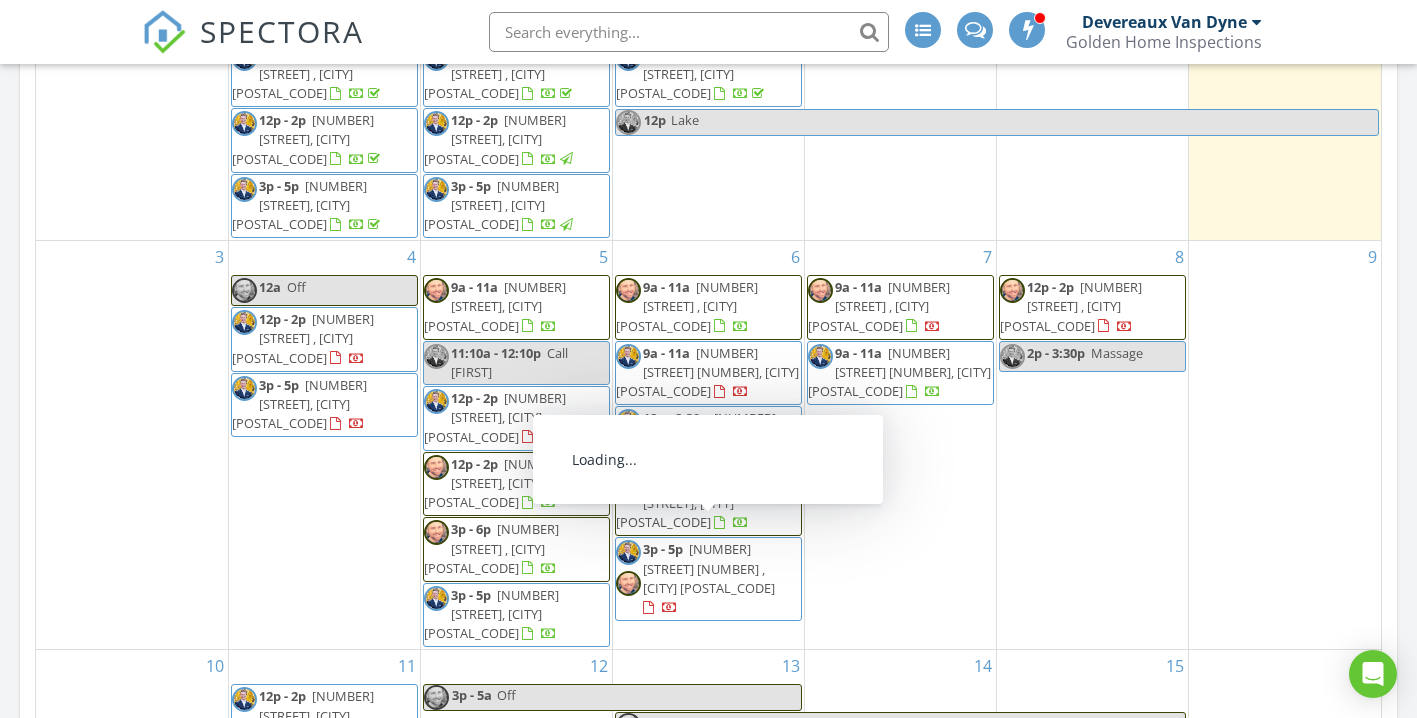 click on "3p - 5p
1920 W 143rd St 150 & 160, Leawood 66224" at bounding box center (708, 579) 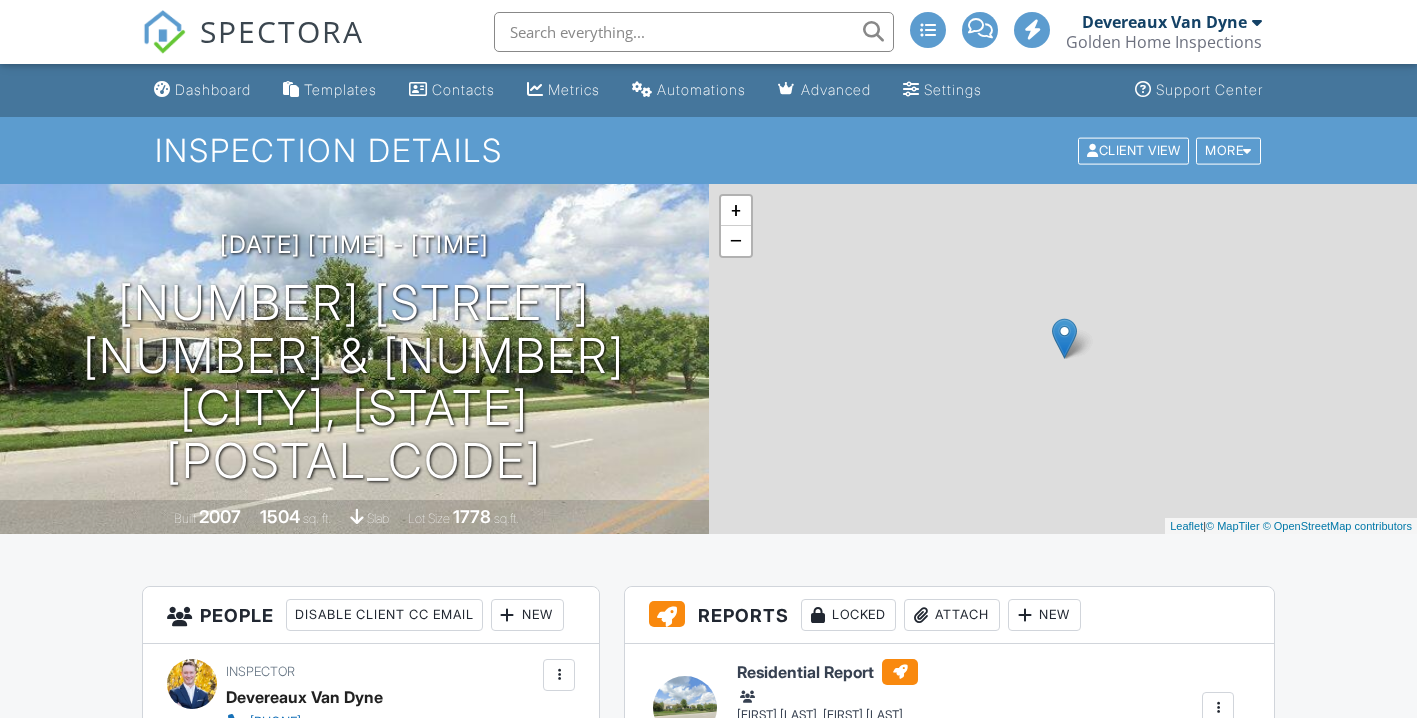scroll, scrollTop: 577, scrollLeft: 0, axis: vertical 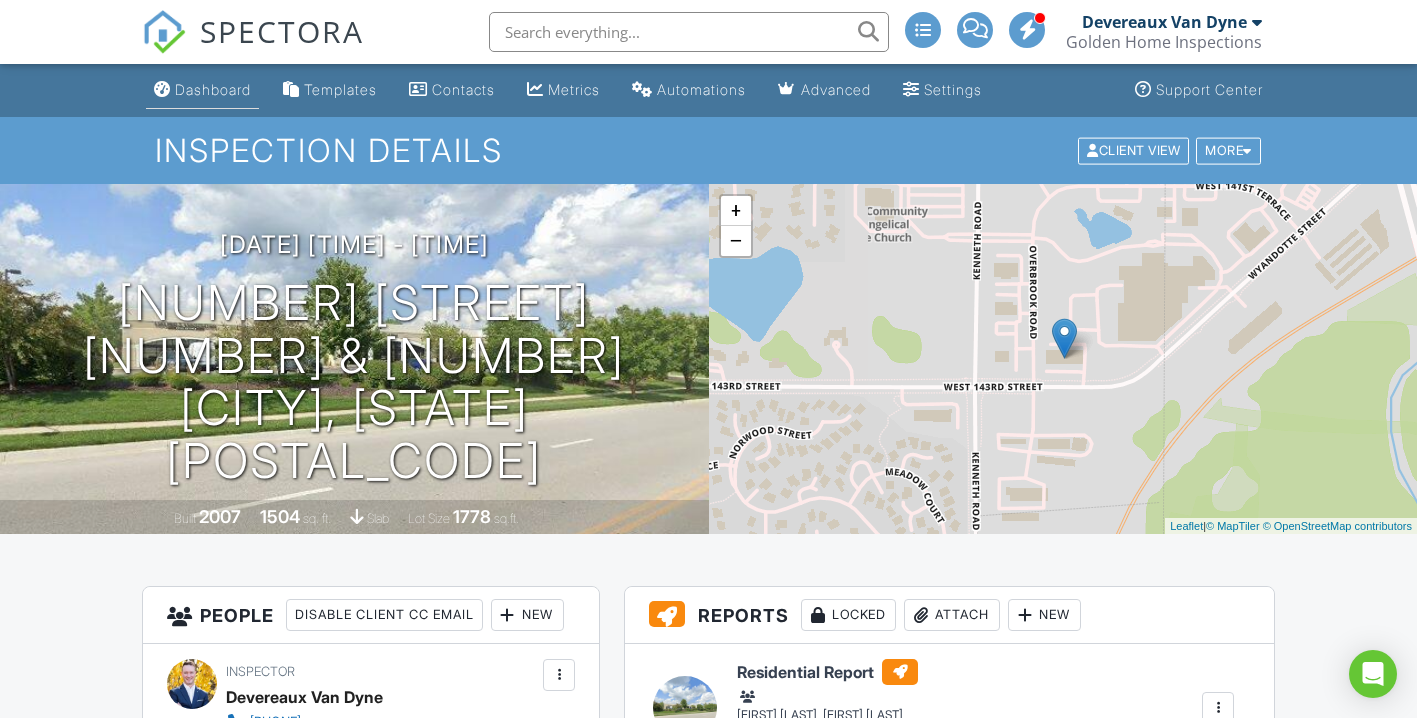 click on "Dashboard" at bounding box center (213, 89) 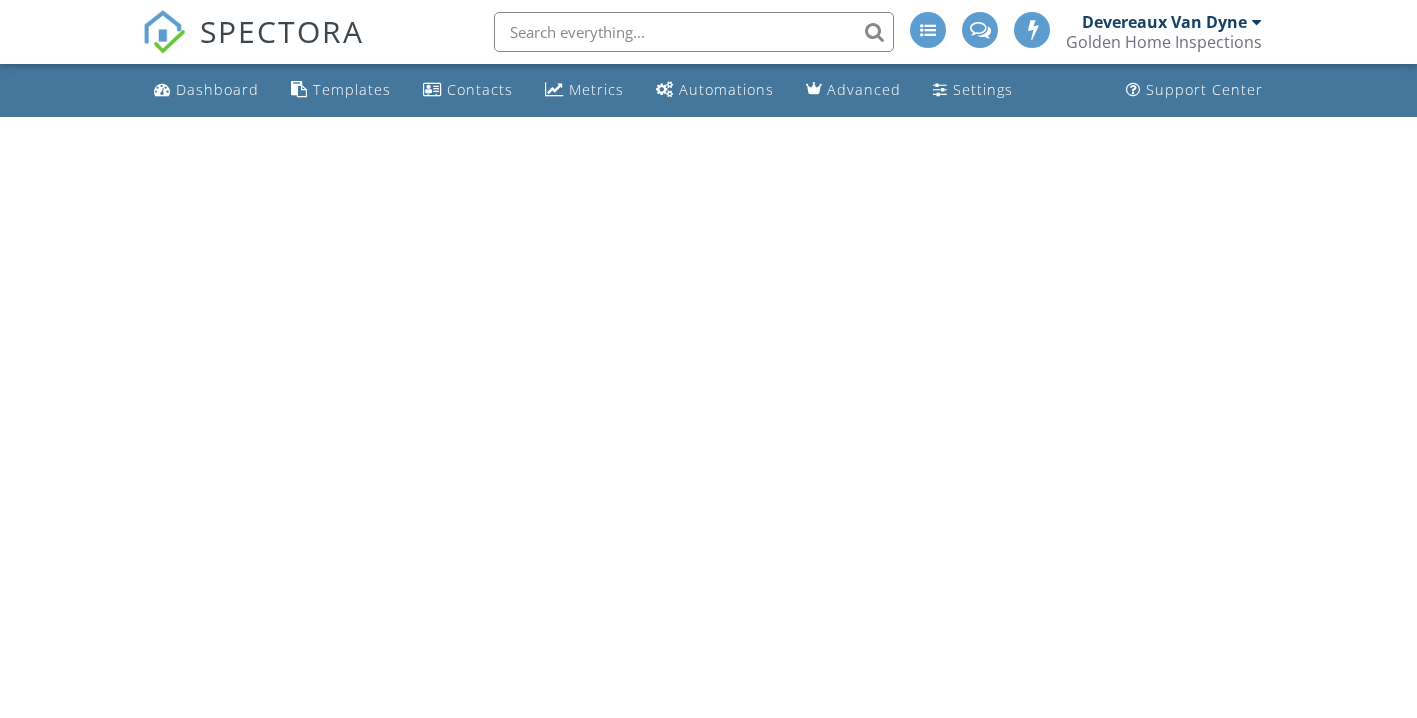 scroll, scrollTop: 0, scrollLeft: 0, axis: both 